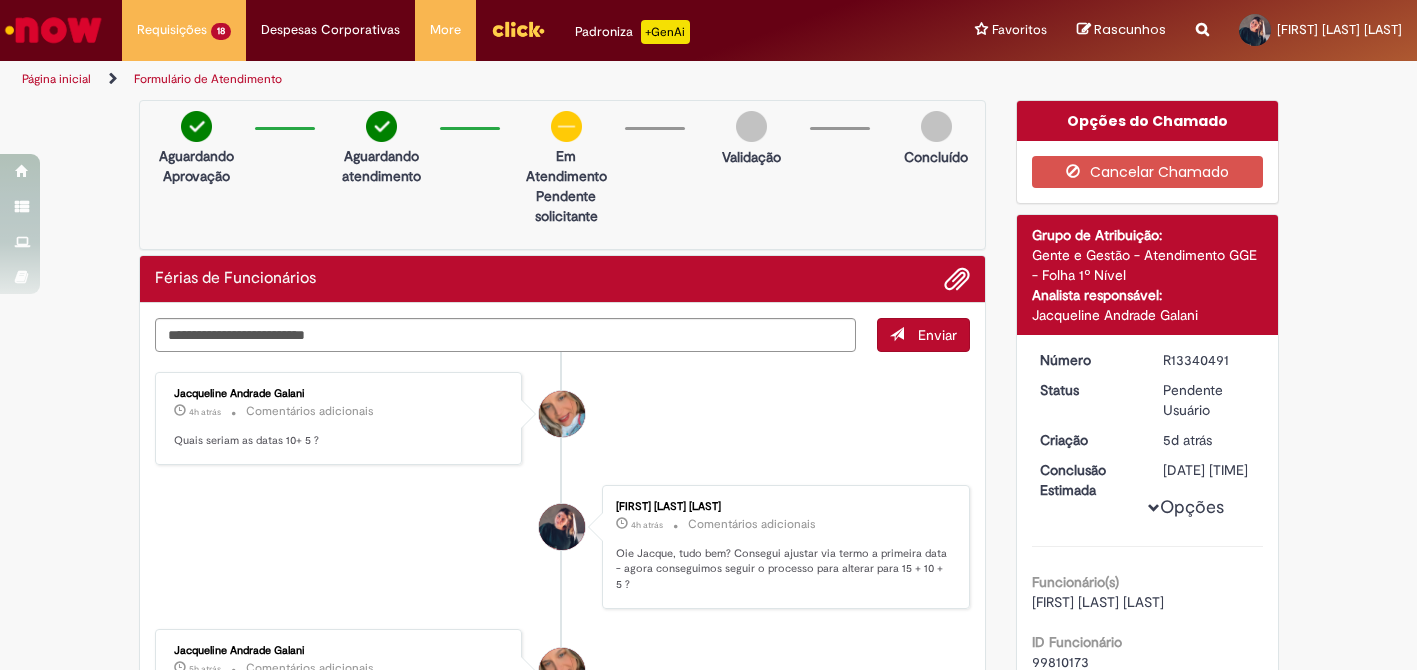 scroll, scrollTop: 0, scrollLeft: 0, axis: both 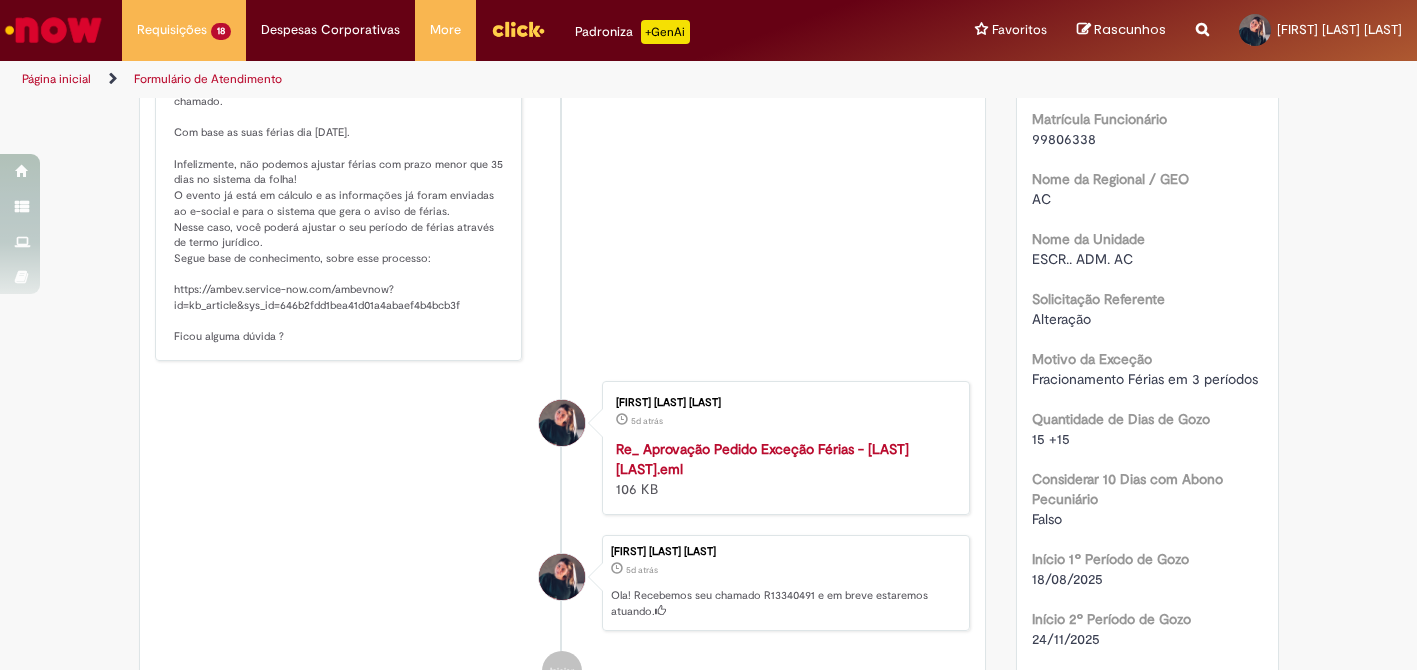 click on "Re_ Aprovação Pedido Exceção Férias - [LAST] [LAST].eml" at bounding box center (762, 459) 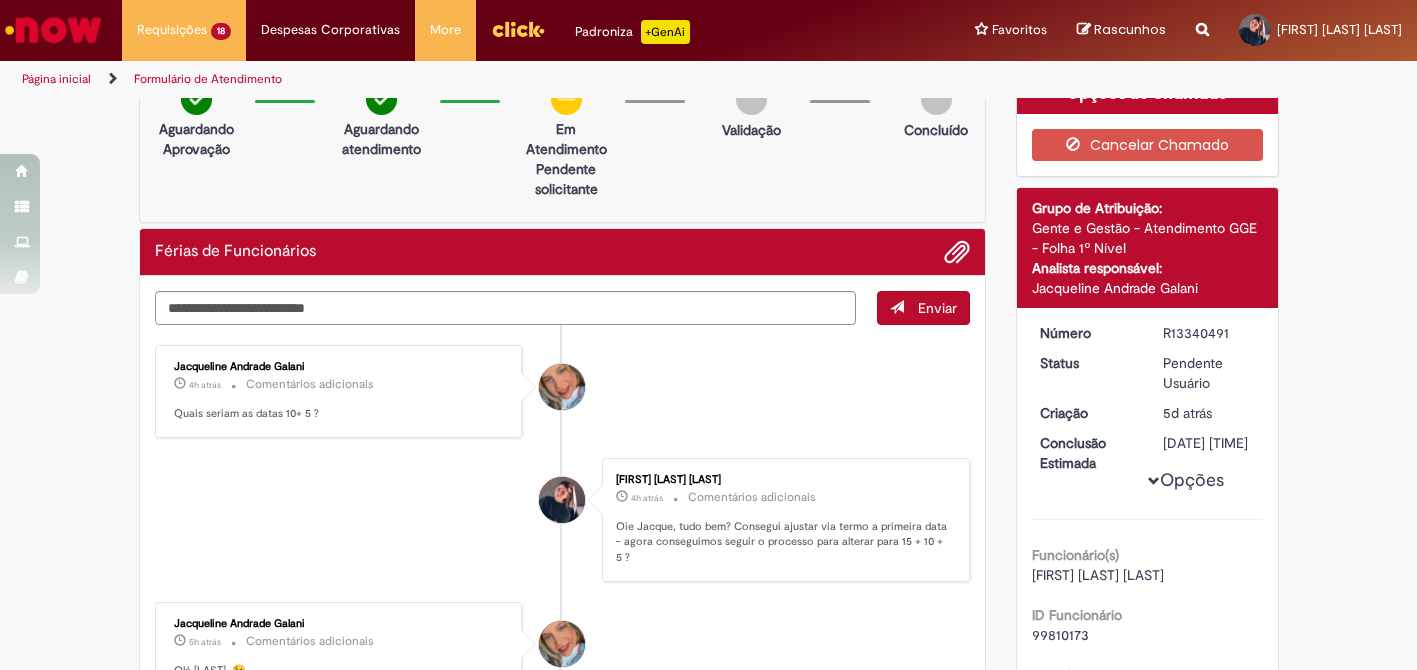 scroll, scrollTop: 0, scrollLeft: 0, axis: both 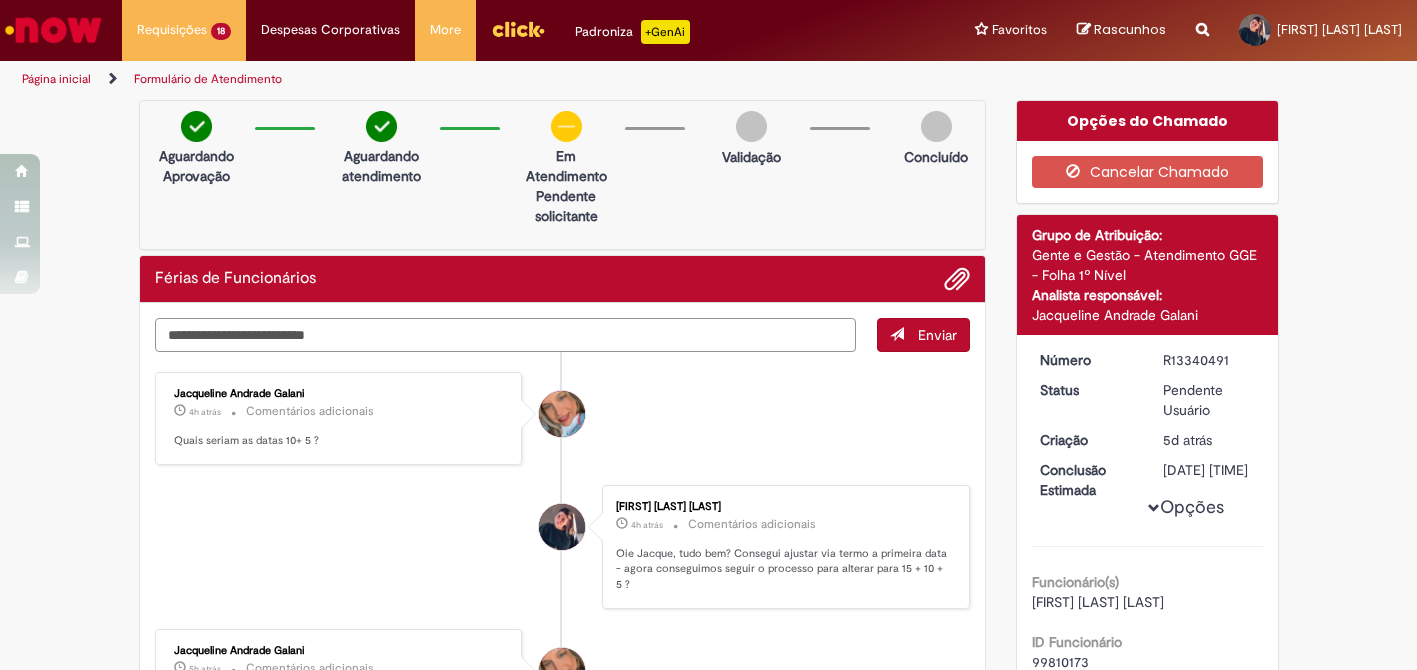 click at bounding box center (506, 335) 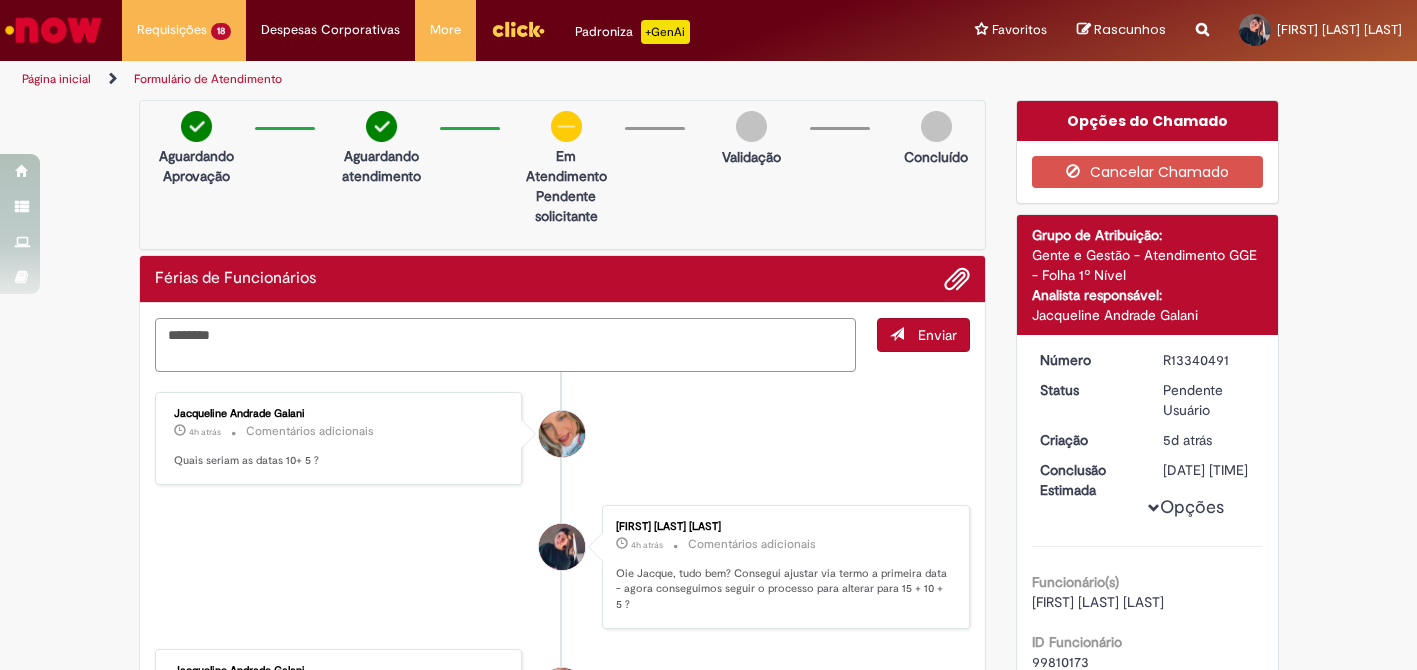 paste on "**********" 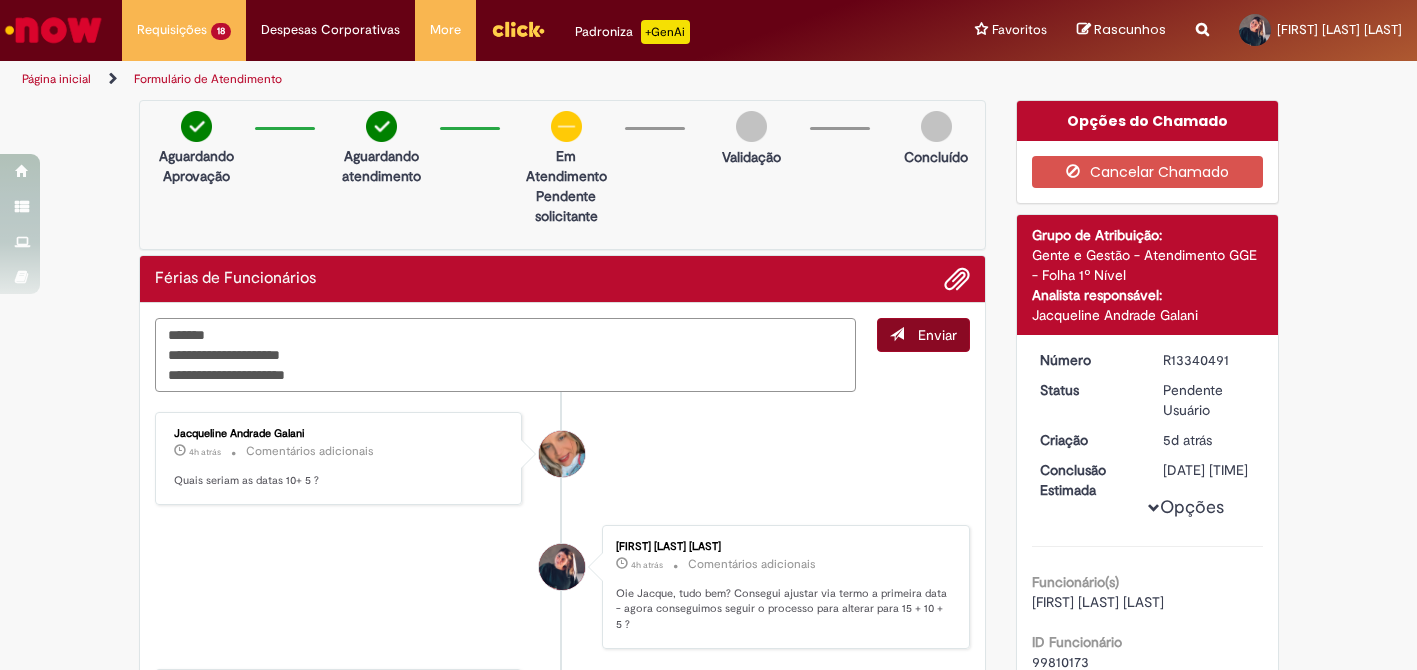 type on "**********" 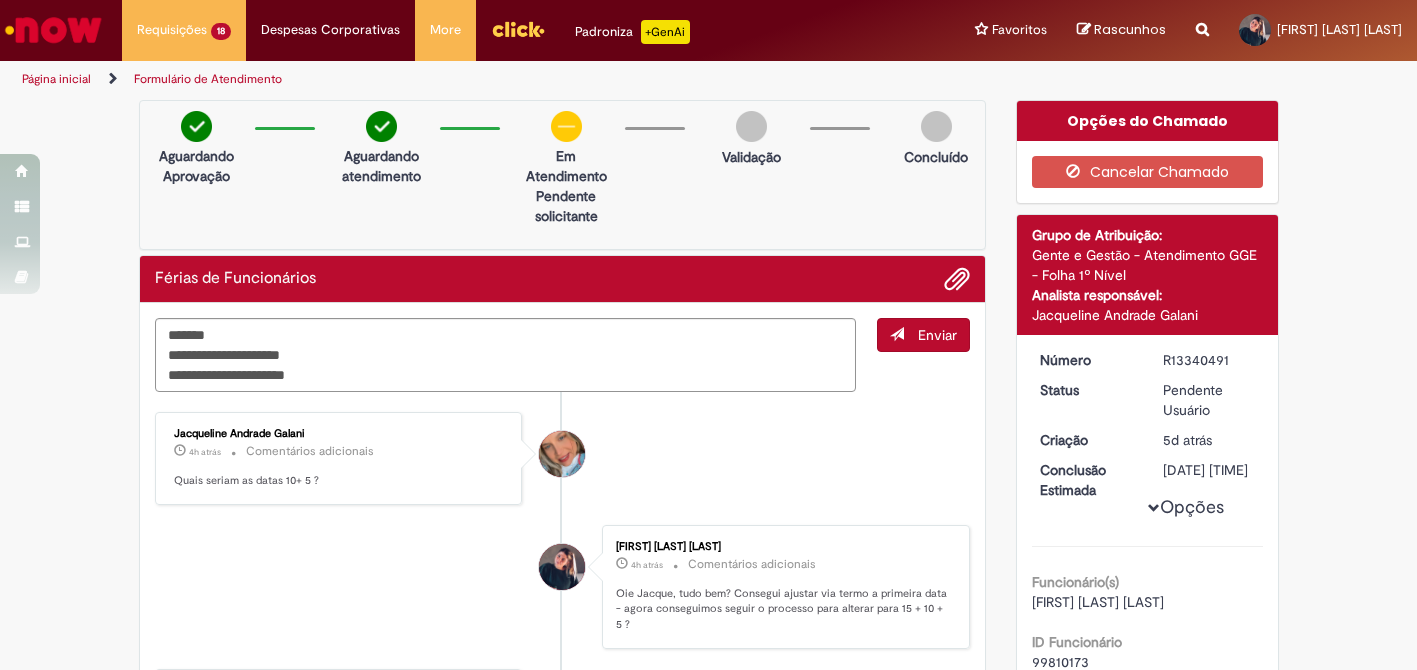 click on "Enviar" at bounding box center (923, 335) 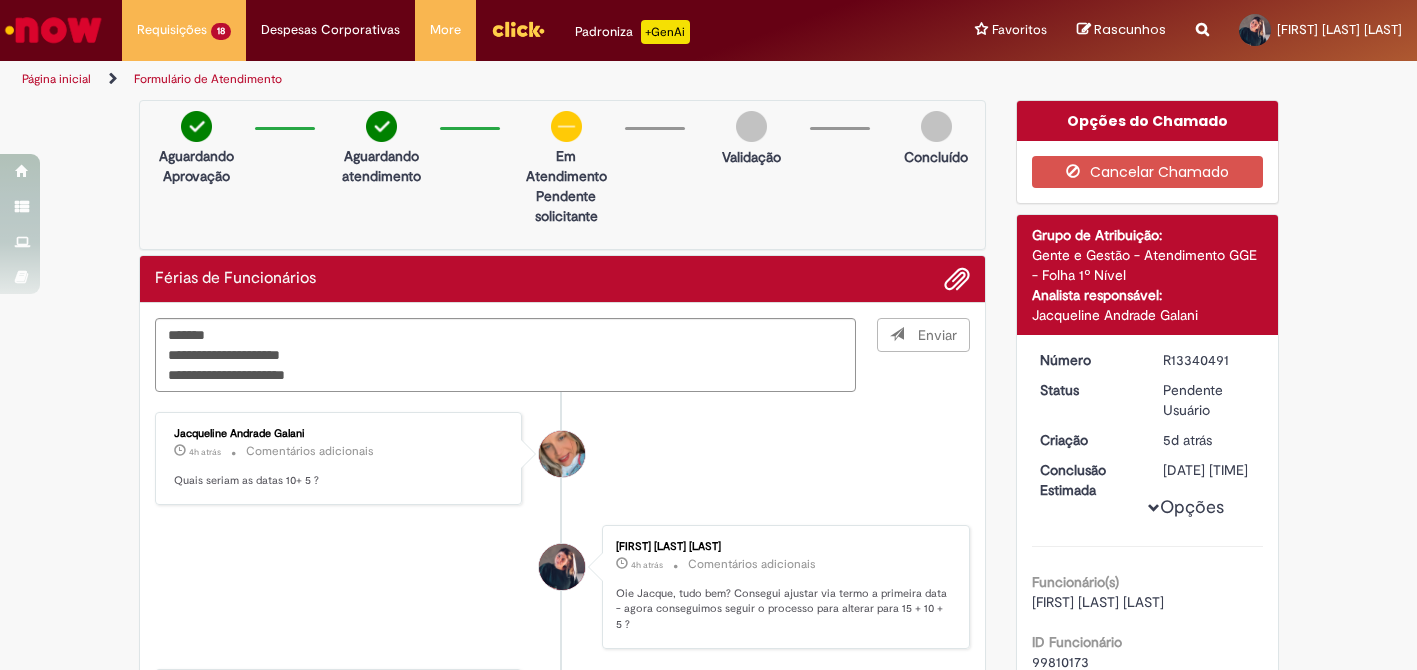 type 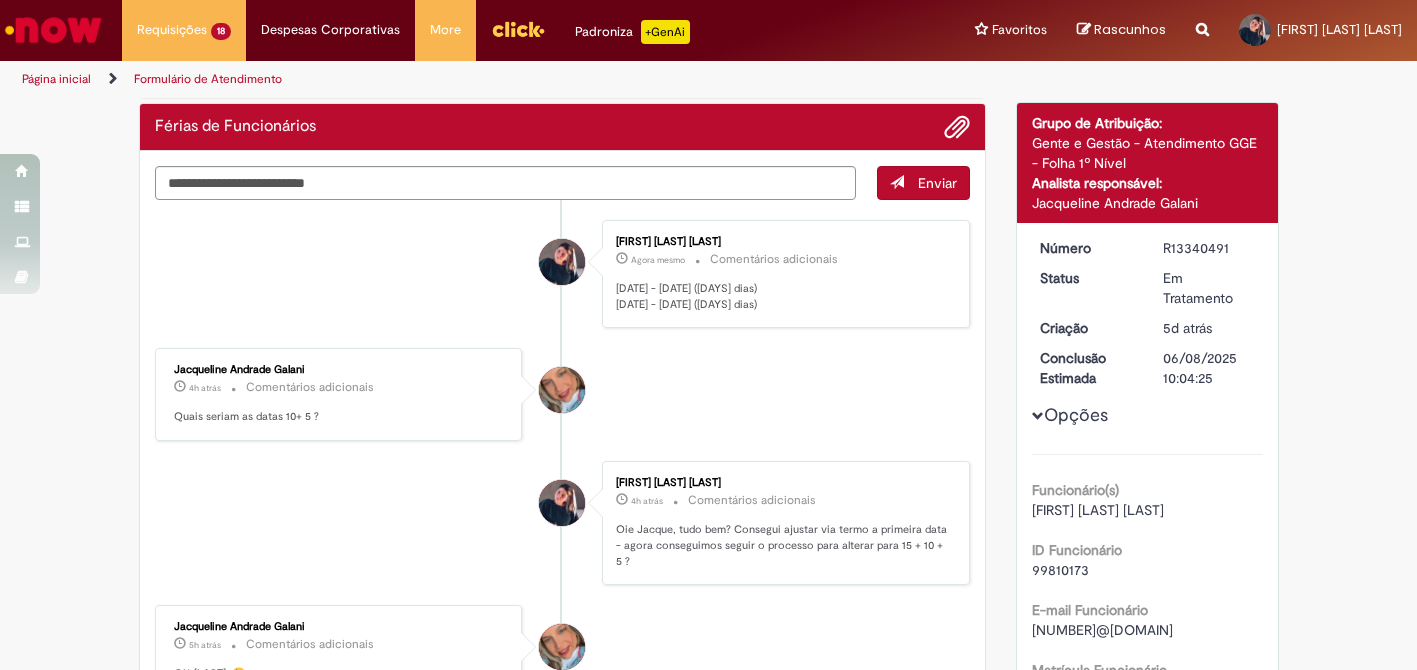 scroll, scrollTop: 109, scrollLeft: 0, axis: vertical 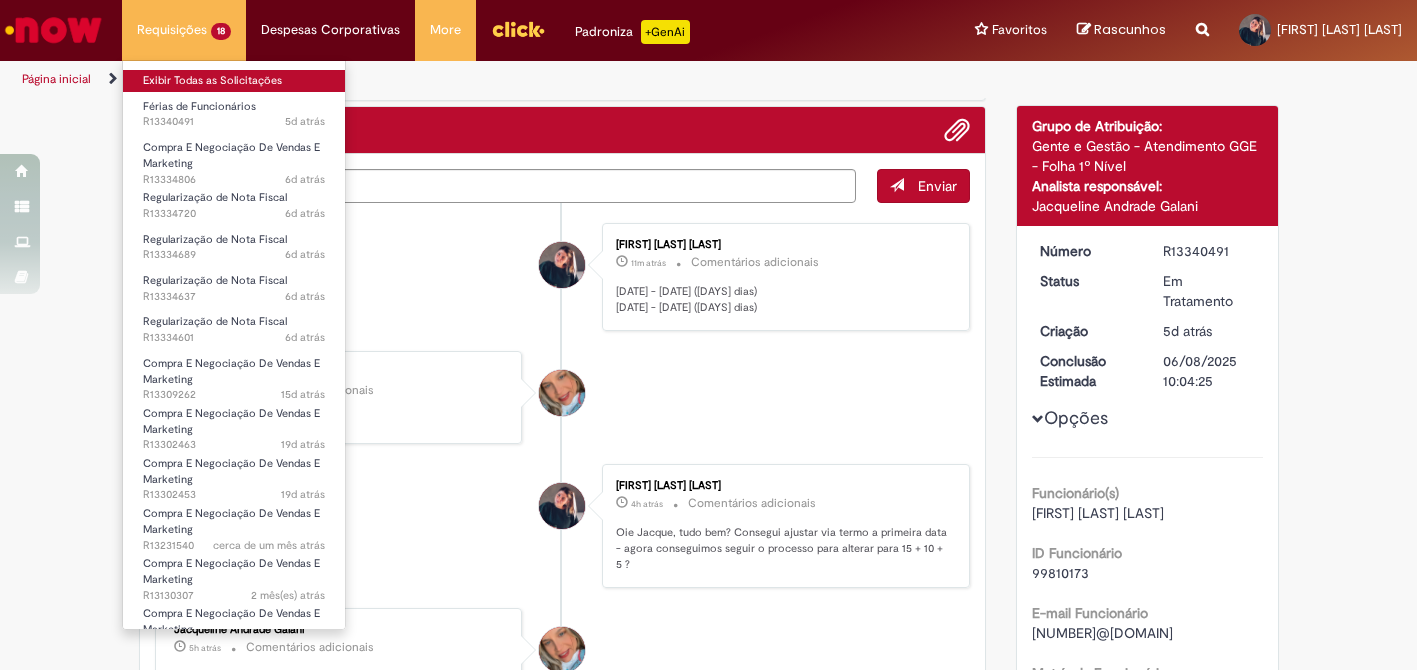 click on "Exibir Todas as Solicitações" at bounding box center (234, 81) 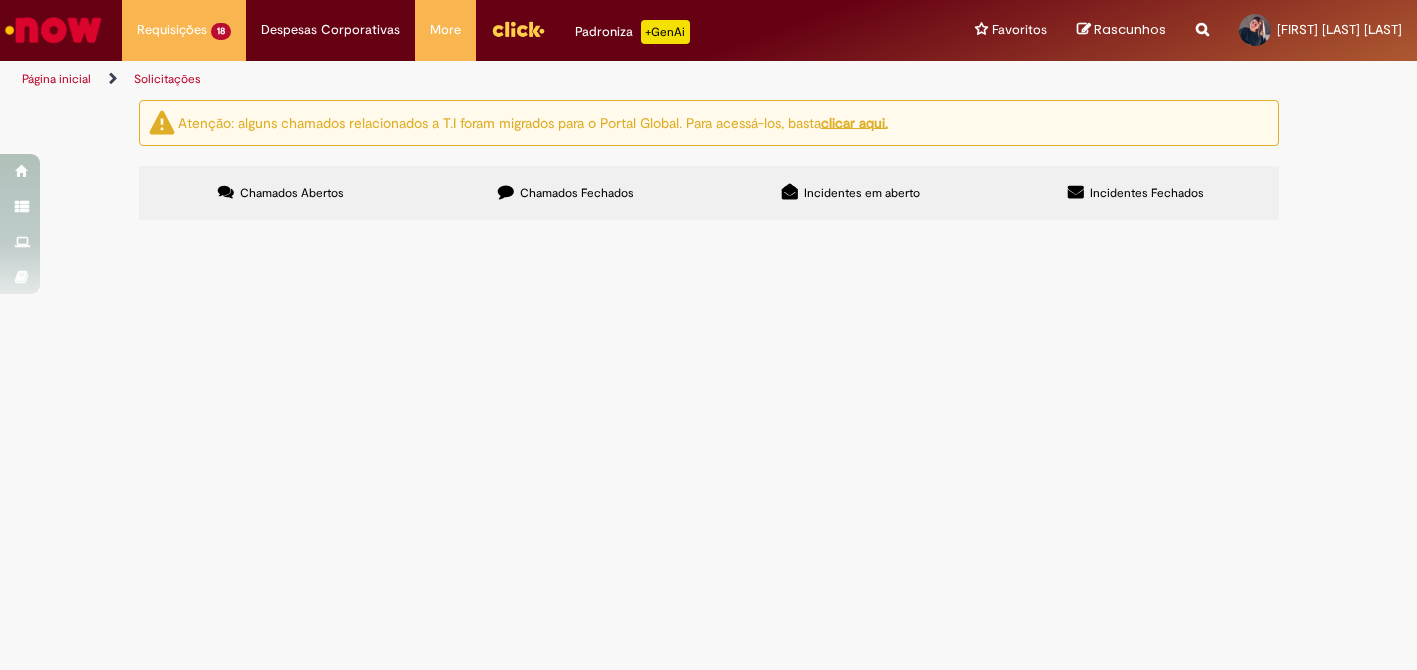 scroll, scrollTop: 153, scrollLeft: 0, axis: vertical 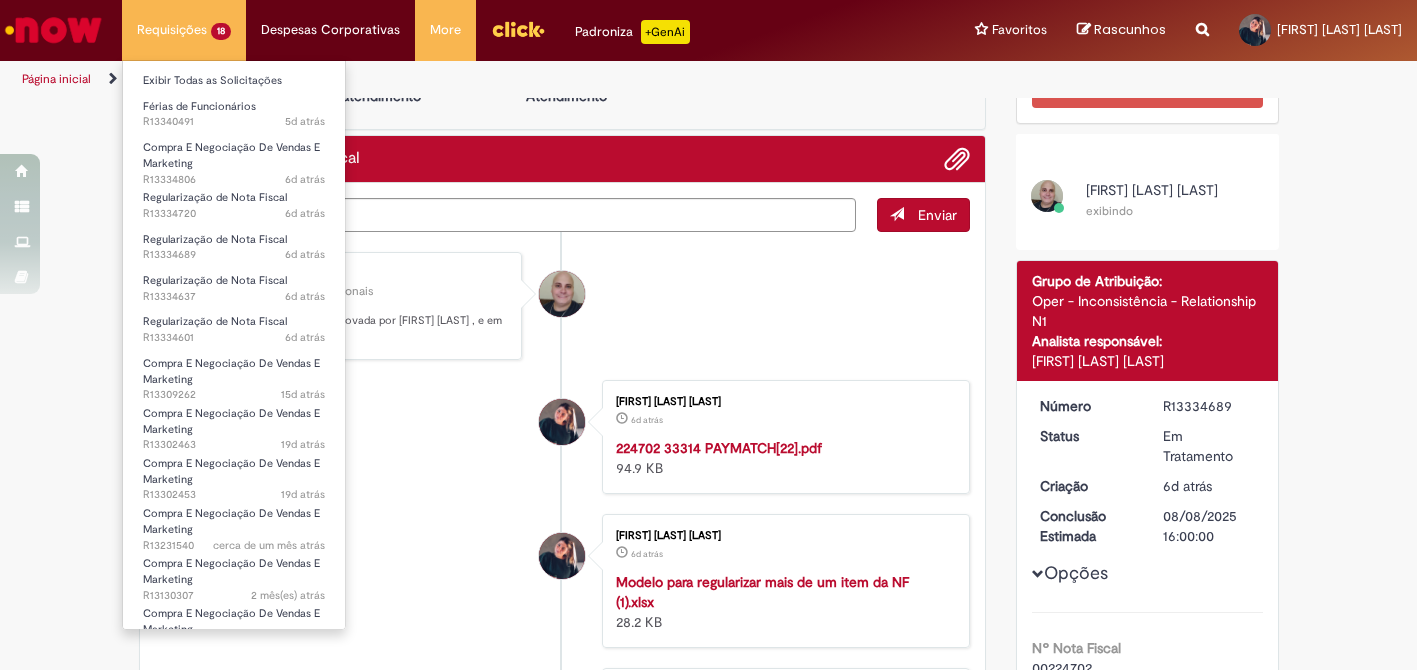click on "Férias de Funcionários
5d atrás 5 dias atrás  R13340491" at bounding box center [234, 112] 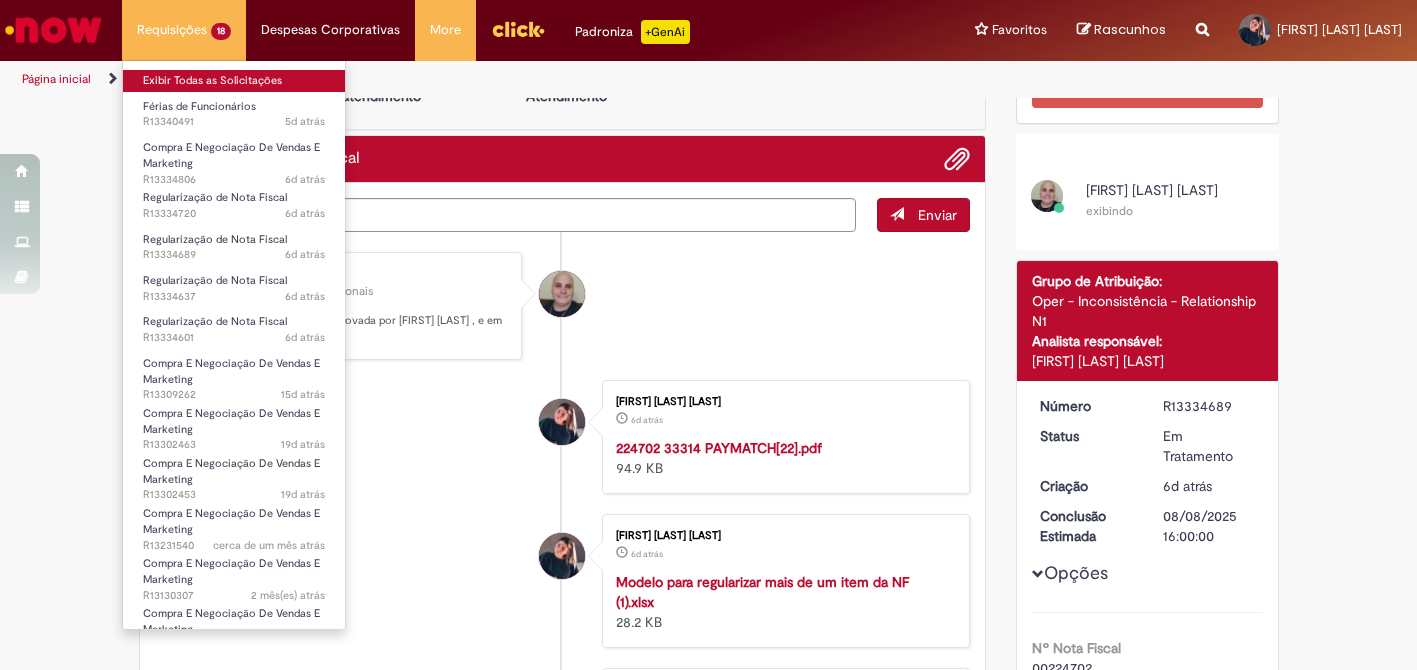 click on "Exibir Todas as Solicitações" at bounding box center [234, 81] 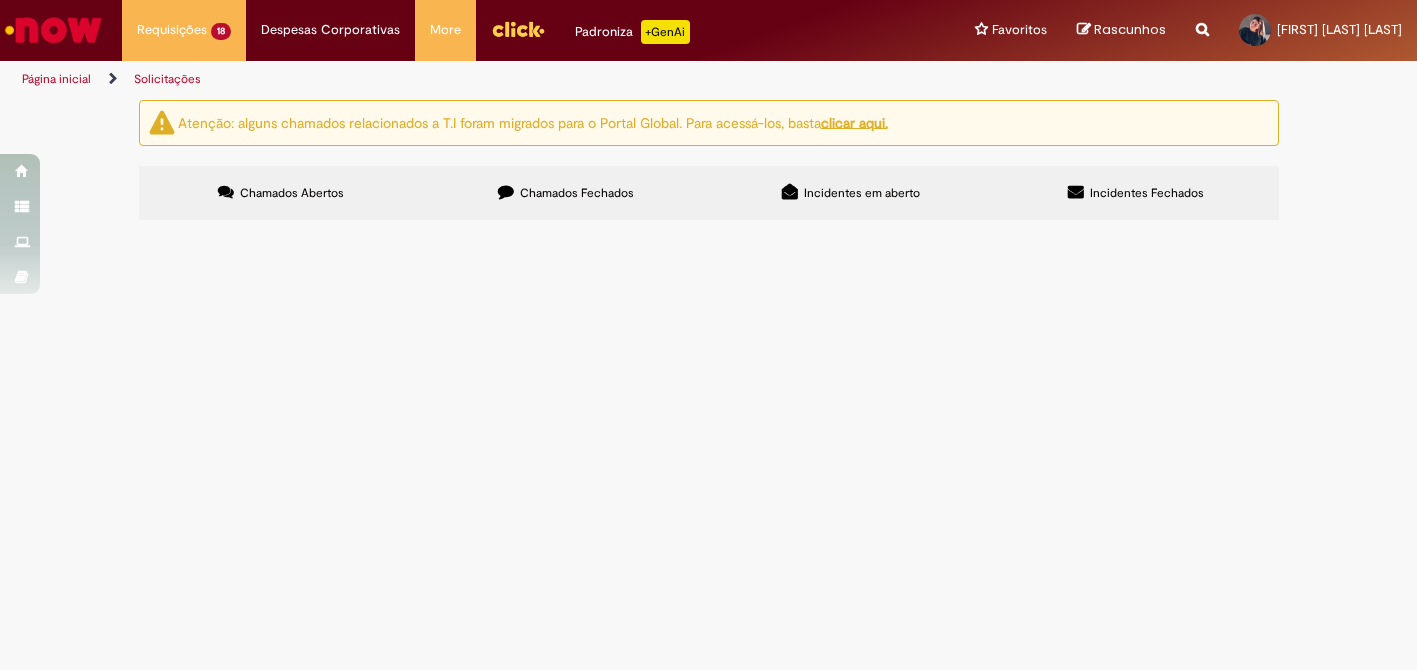 scroll, scrollTop: 463, scrollLeft: 0, axis: vertical 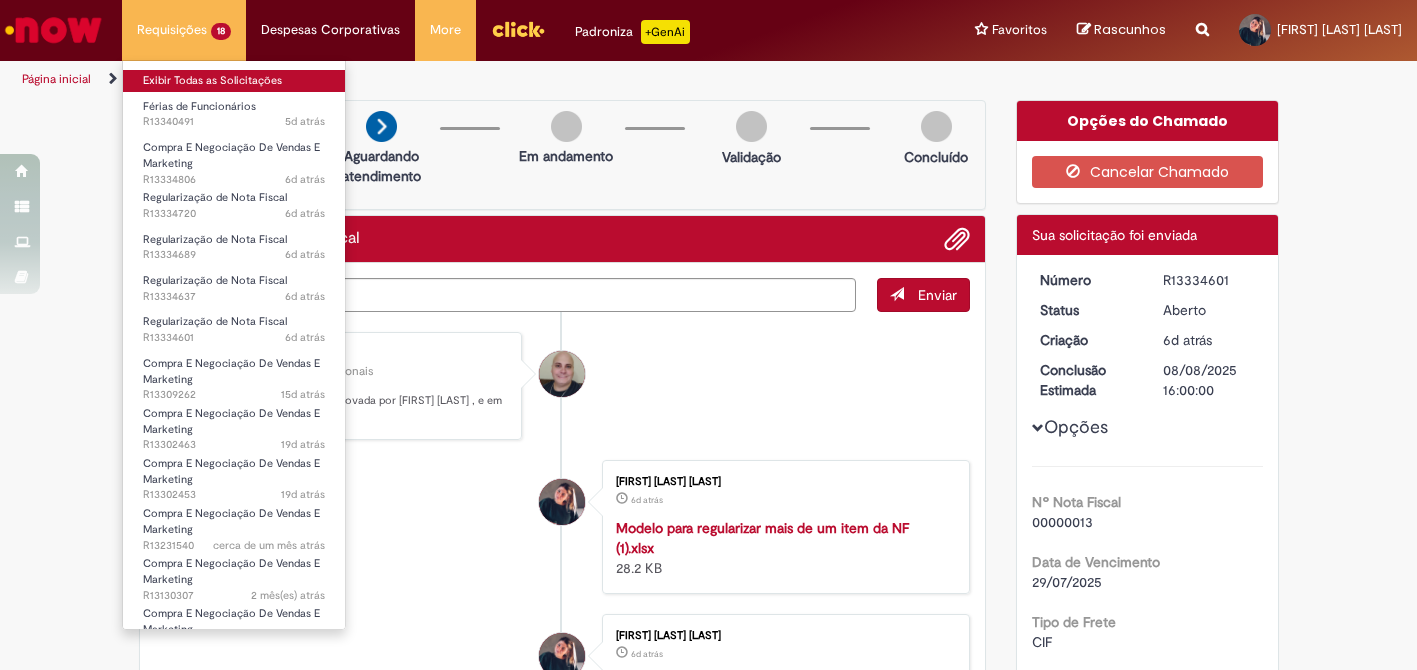 click on "Exibir Todas as Solicitações" at bounding box center [234, 81] 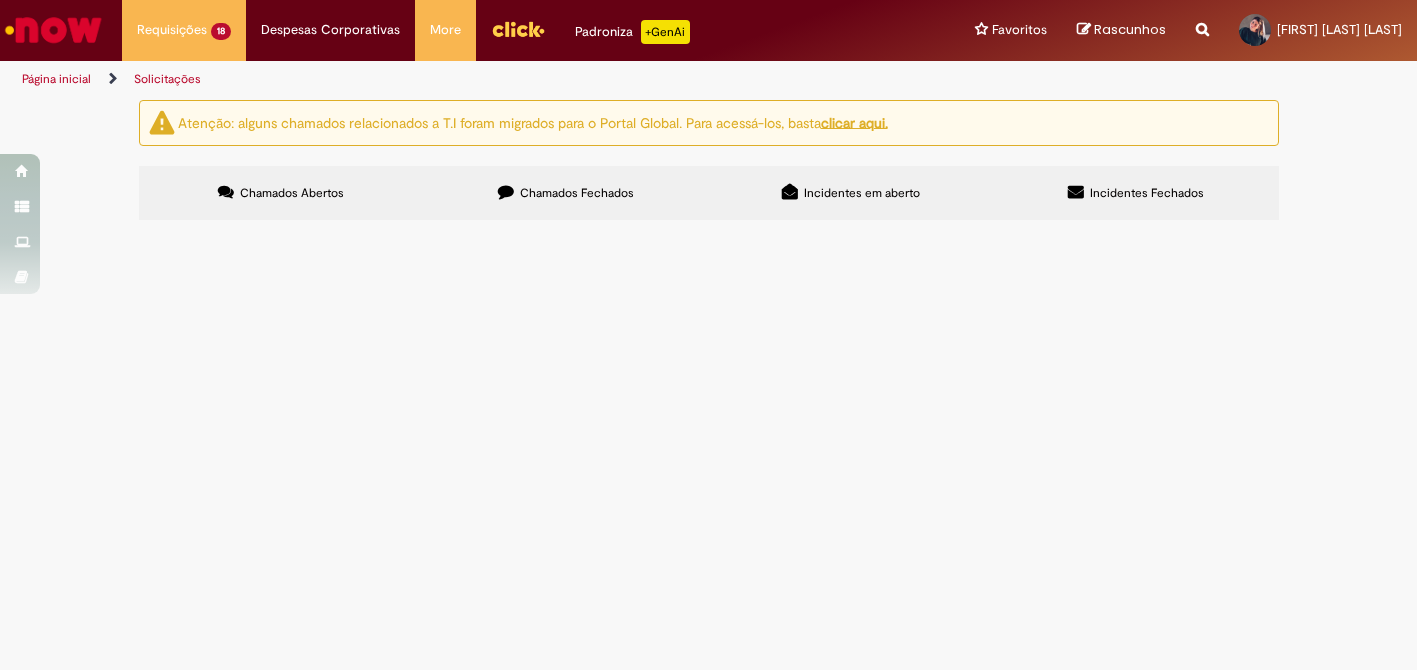 scroll, scrollTop: 165, scrollLeft: 0, axis: vertical 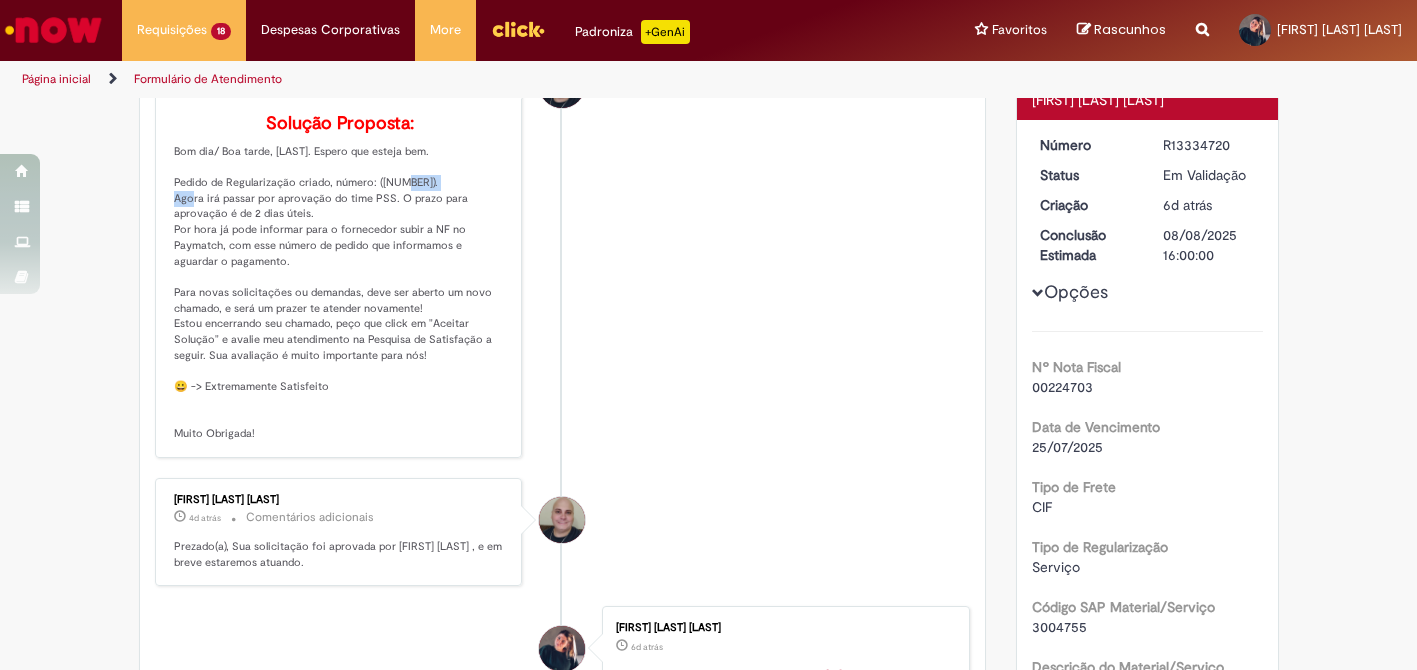 drag, startPoint x: 381, startPoint y: 212, endPoint x: 437, endPoint y: 212, distance: 56 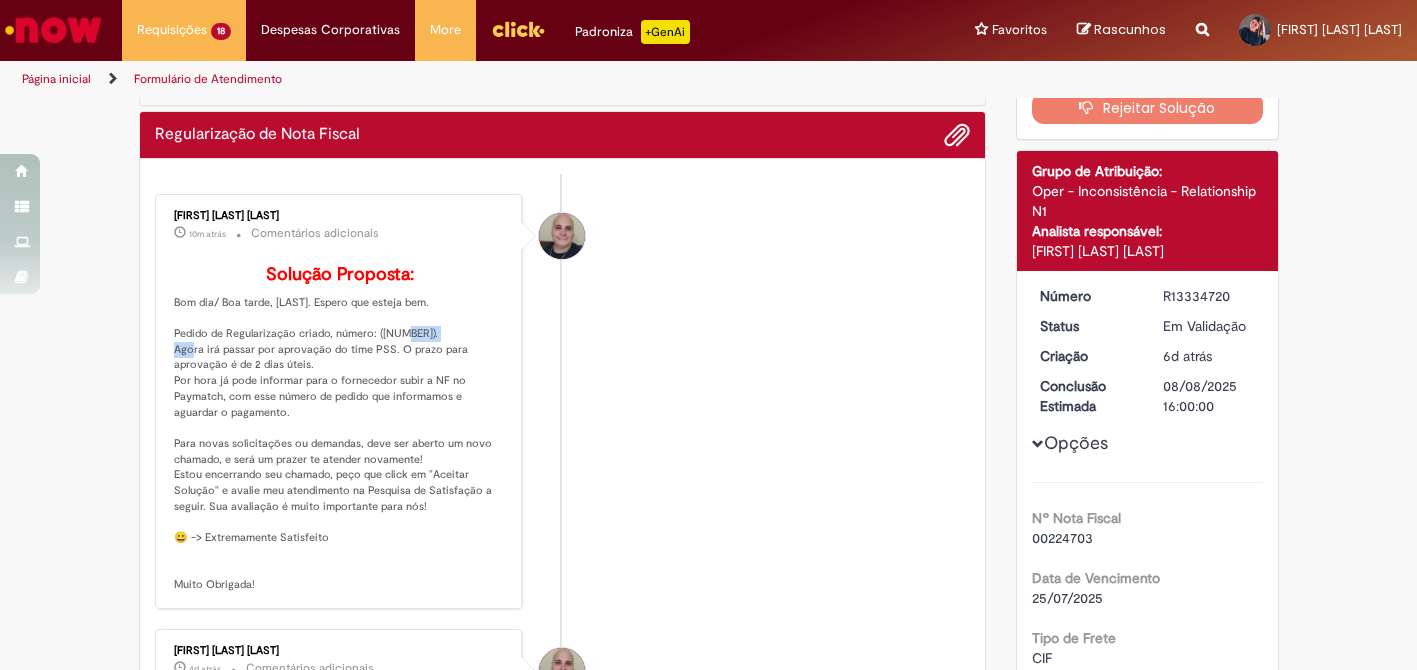 scroll, scrollTop: 0, scrollLeft: 0, axis: both 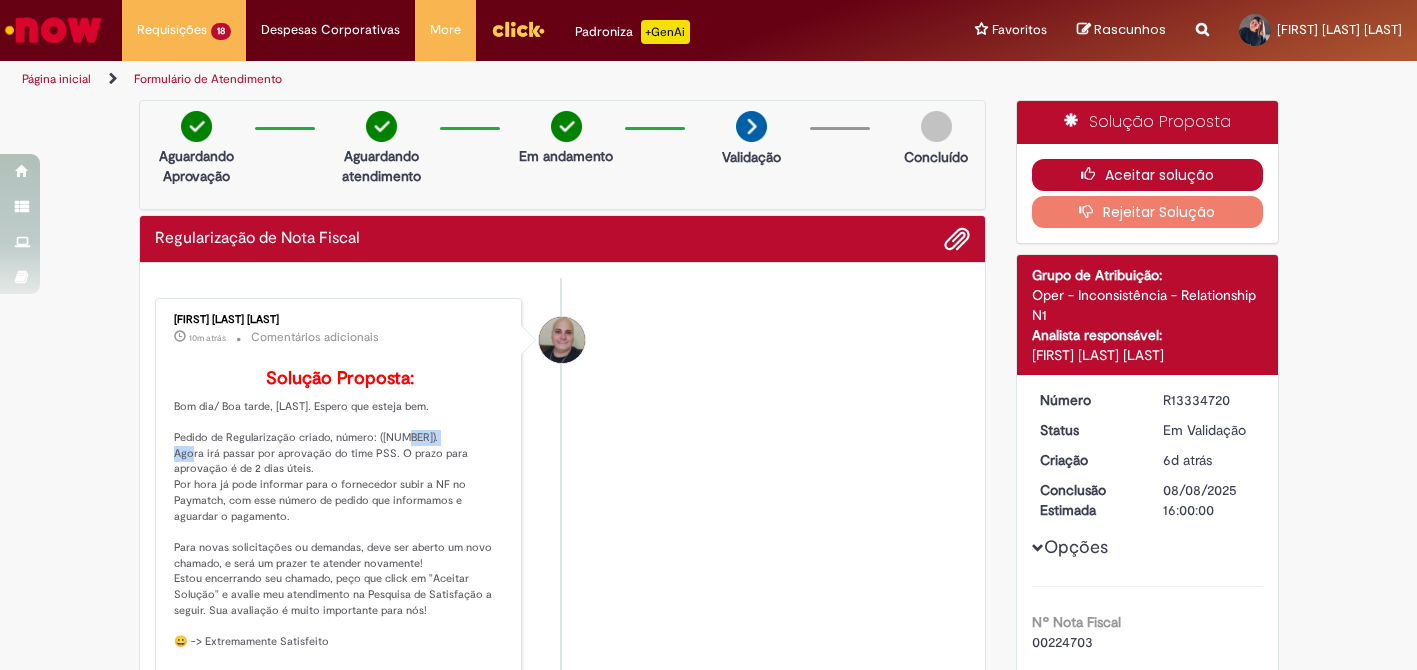 click on "Aceitar solução" at bounding box center (1147, 175) 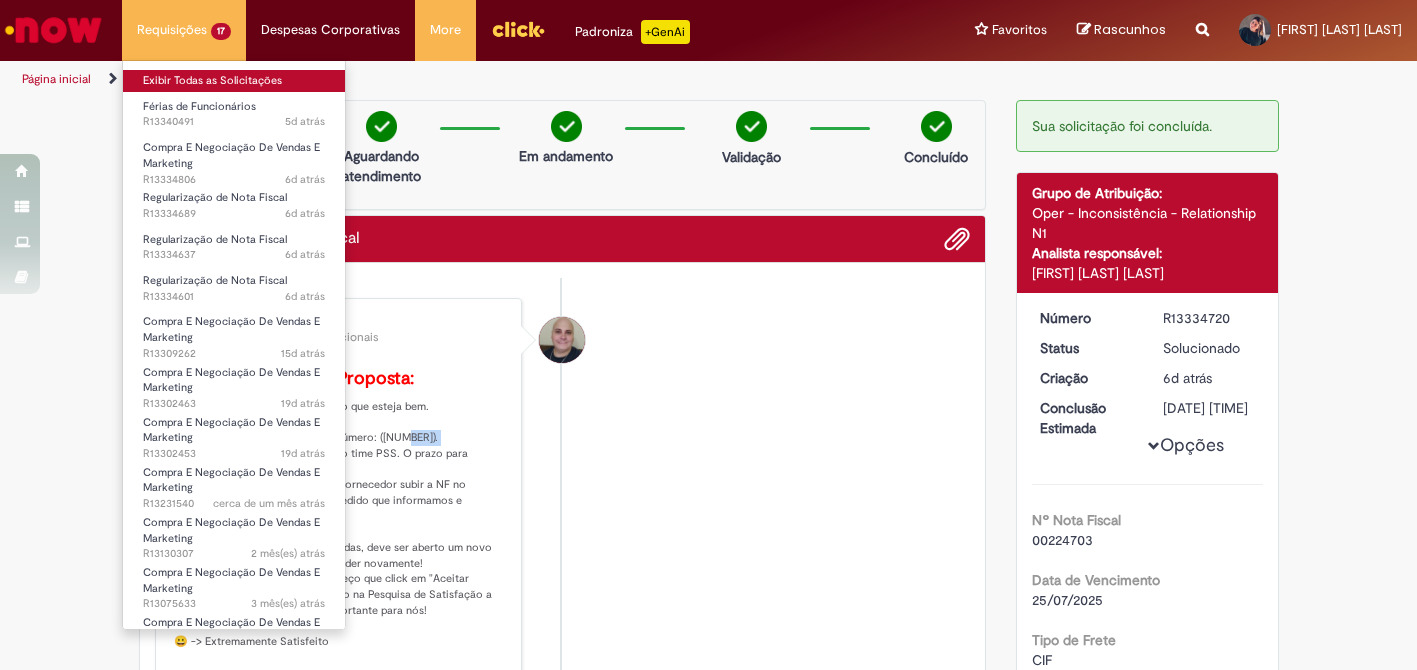 click on "Exibir Todas as Solicitações" at bounding box center (234, 81) 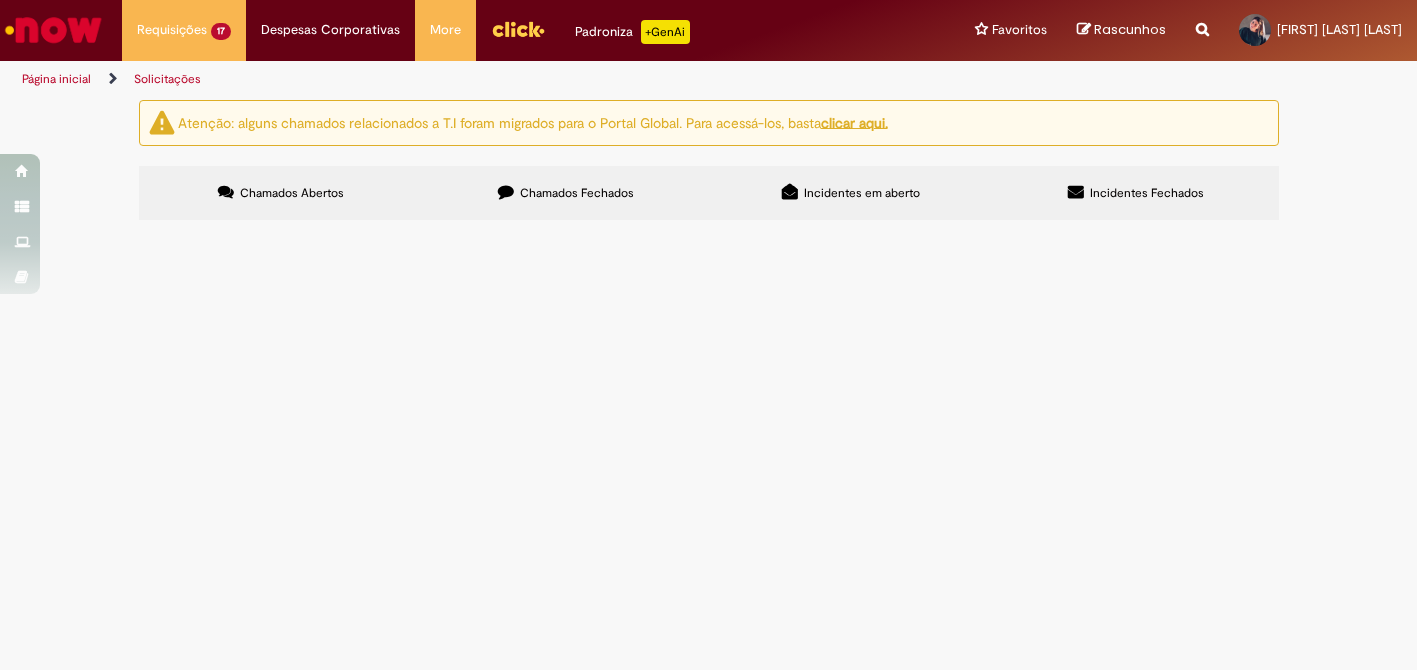 scroll, scrollTop: 136, scrollLeft: 0, axis: vertical 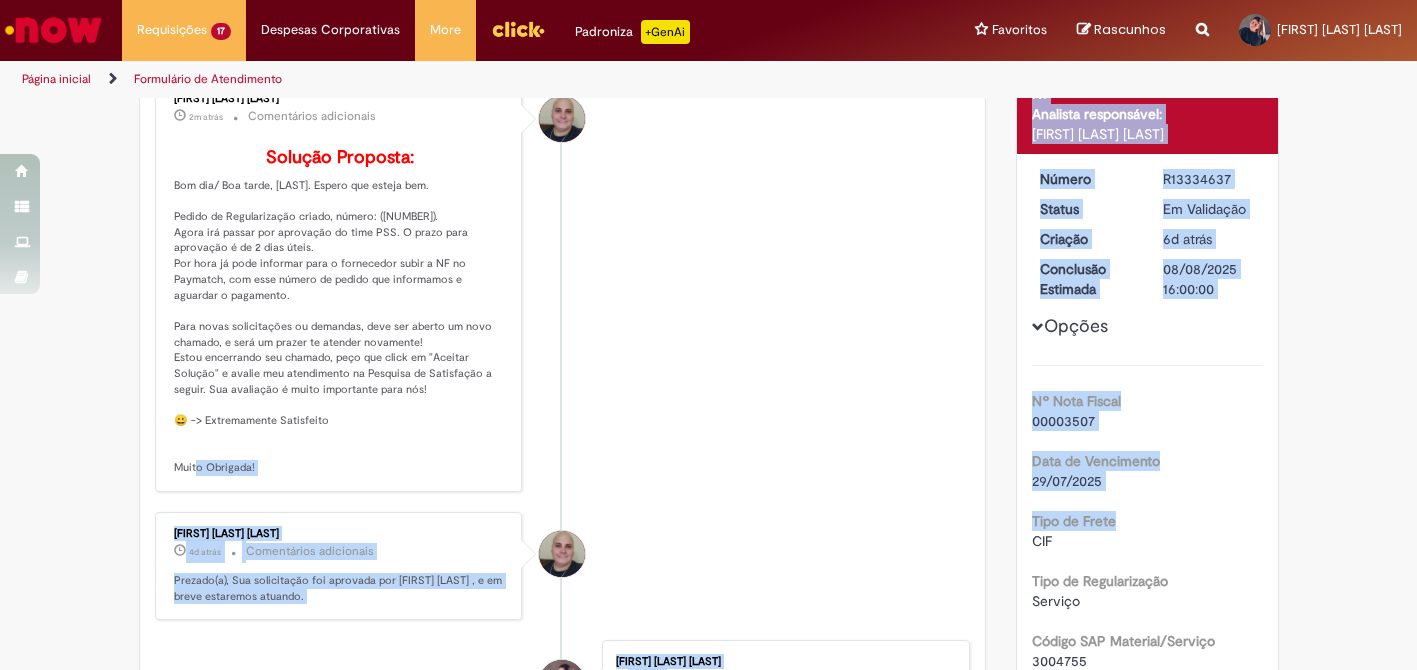drag, startPoint x: 1299, startPoint y: 507, endPoint x: 490, endPoint y: 468, distance: 809.9395 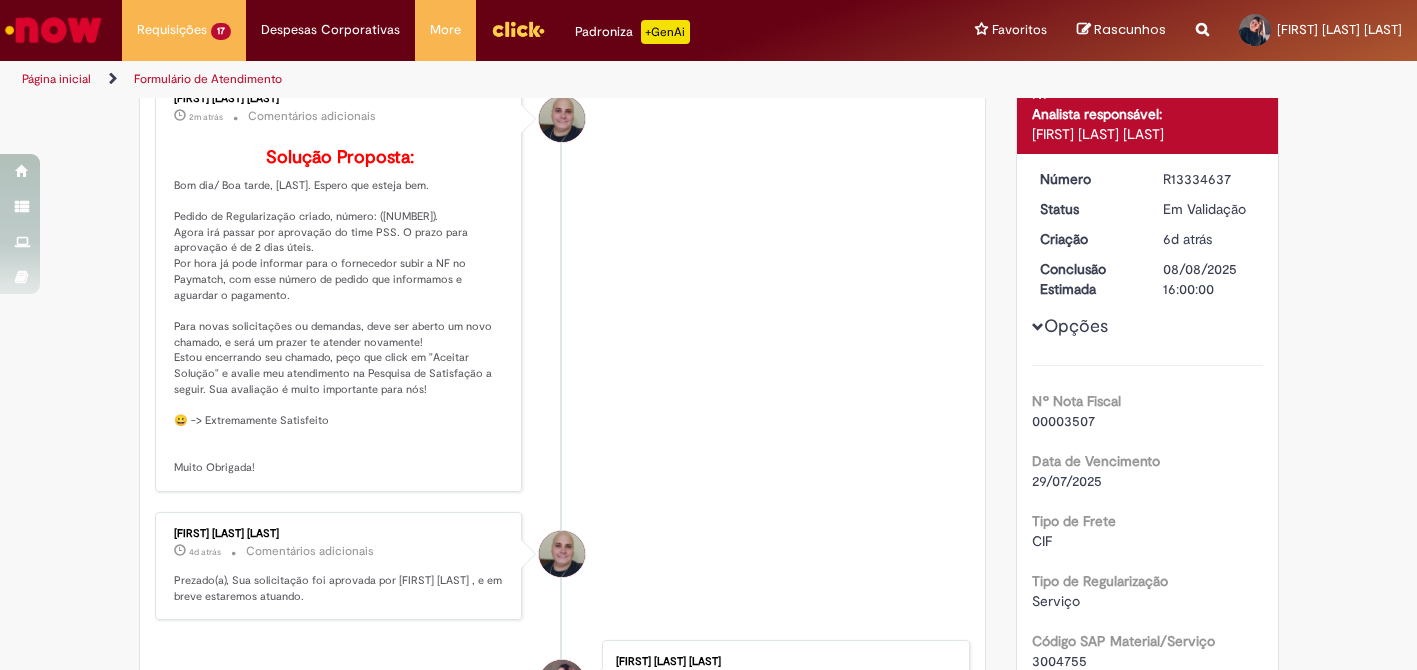 click on "Solução Proposta:
Bom dia/ Boa tarde, [LAST]. Espero que esteja bem.
Pedido de Regularização criado, número: ([NUMBER]).
Agora irá passar por aprovação do time PSS. O prazo para aprovação é de 2 dias úteis.
Por hora já pode informar para o fornecedor subir a NF no Paymatch, com esse número de pedido que informamos e aguardar o pagamento.
Para novas solicitações ou demandas, deve ser aberto um novo chamado, e será um prazer te atender novamente!
Estou encerrando seu chamado, peço que click em "Aceitar Solução" e avalie meu atendimento na Pesquisa de Satisfação a seguir. Sua avaliação é muito importante para nós!
😀 -> Extremamente Satisfeito
Muito Obrigada!" at bounding box center (340, 312) 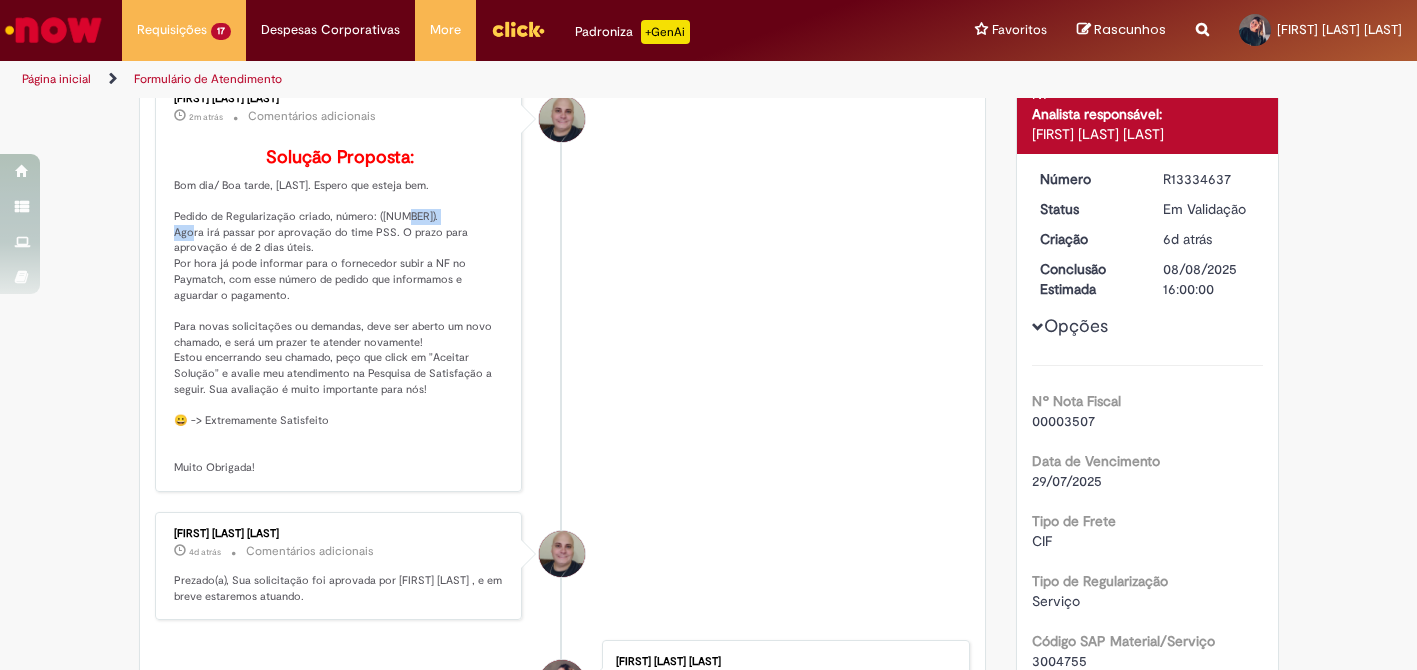 drag, startPoint x: 380, startPoint y: 246, endPoint x: 439, endPoint y: 246, distance: 59 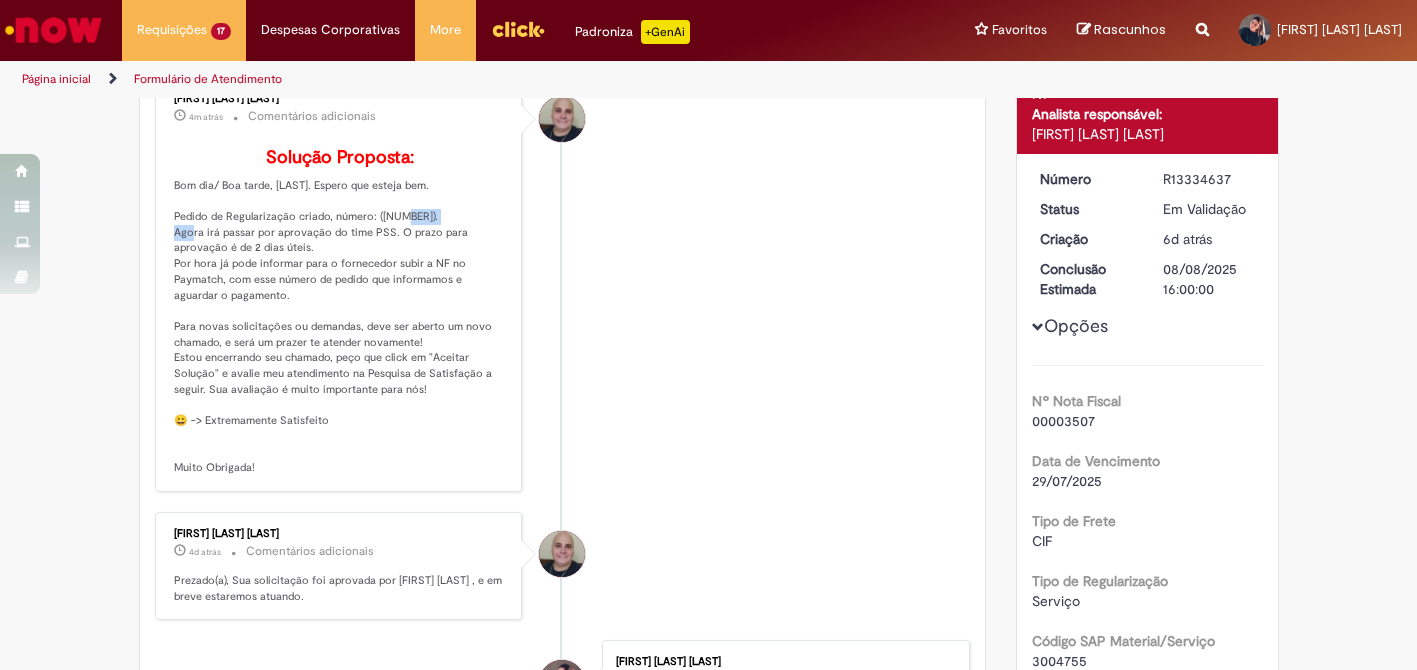 copy on "4522046487" 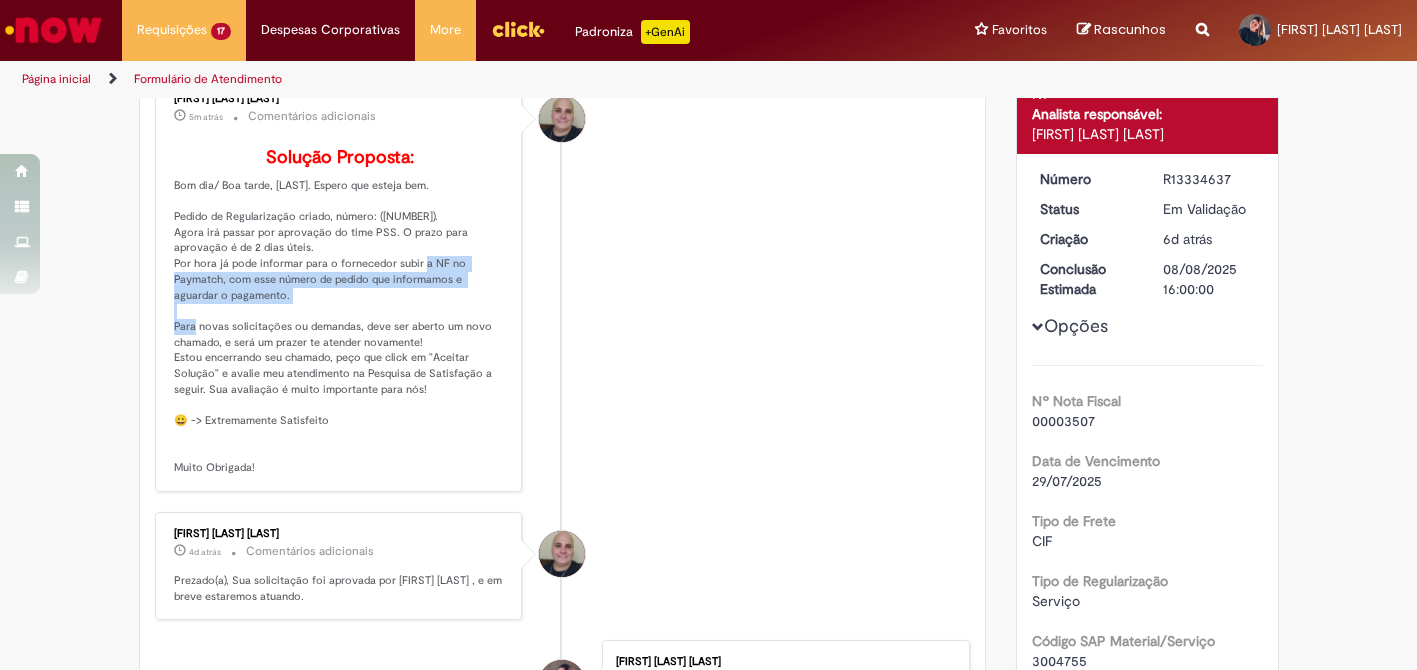 drag, startPoint x: 395, startPoint y: 294, endPoint x: 401, endPoint y: 320, distance: 26.683329 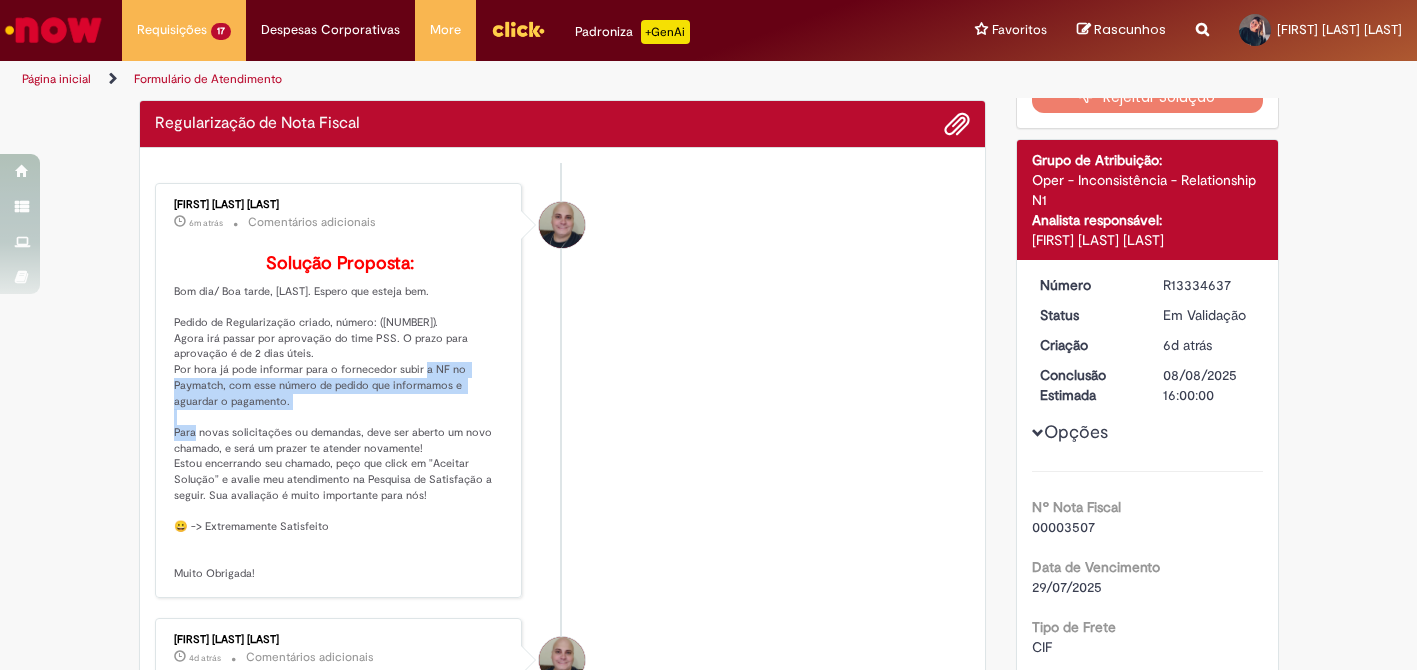 scroll, scrollTop: 65, scrollLeft: 0, axis: vertical 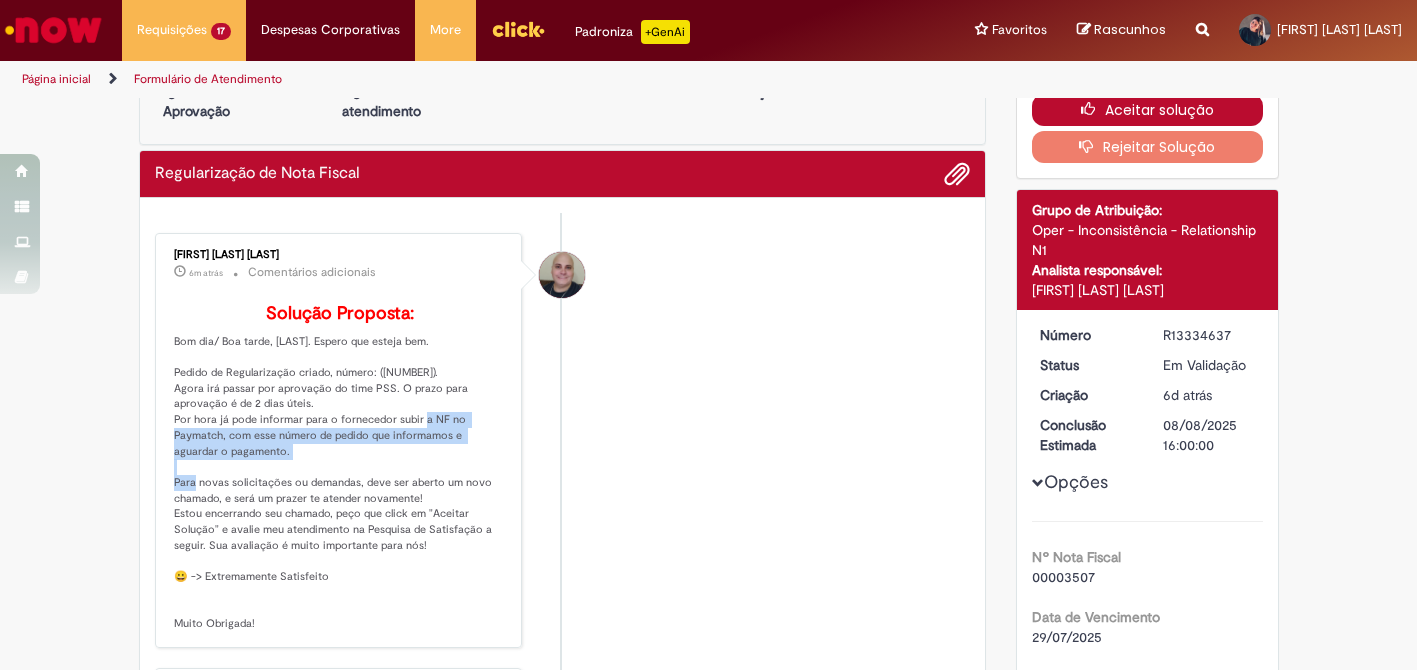 click on "Aceitar solução" at bounding box center [1147, 110] 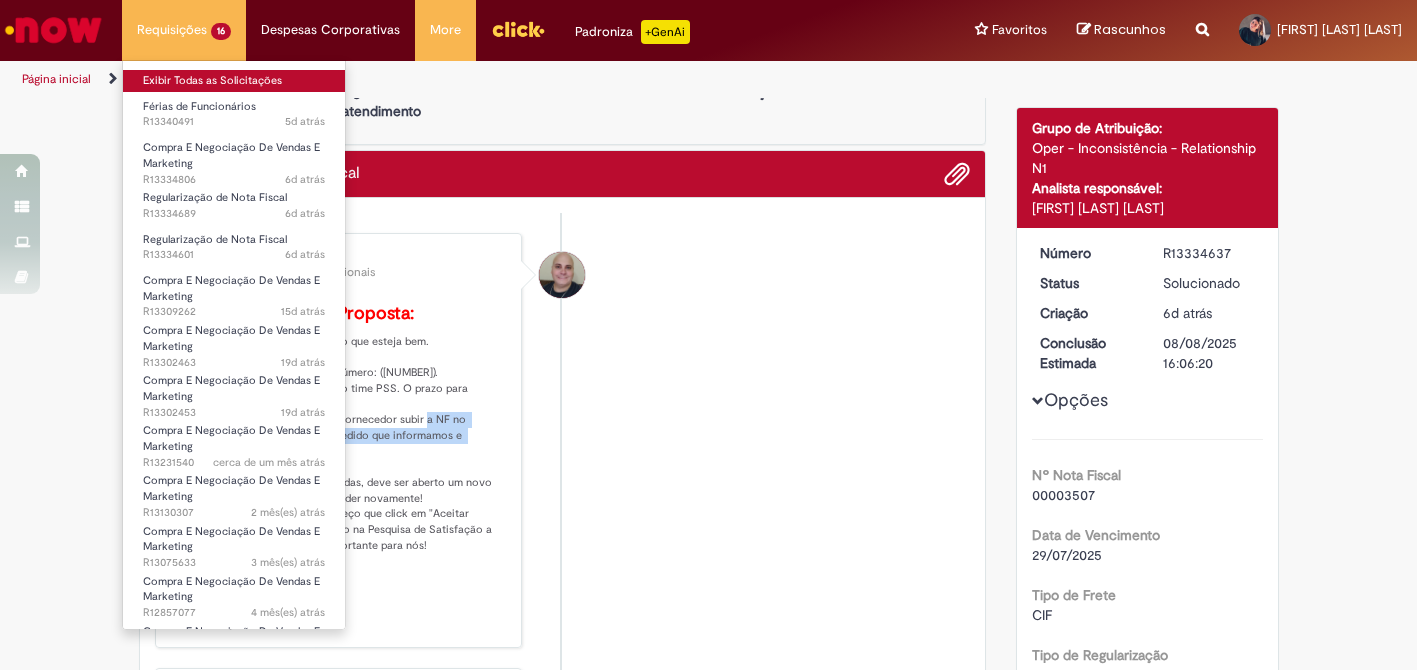 click on "Exibir Todas as Solicitações" at bounding box center [234, 81] 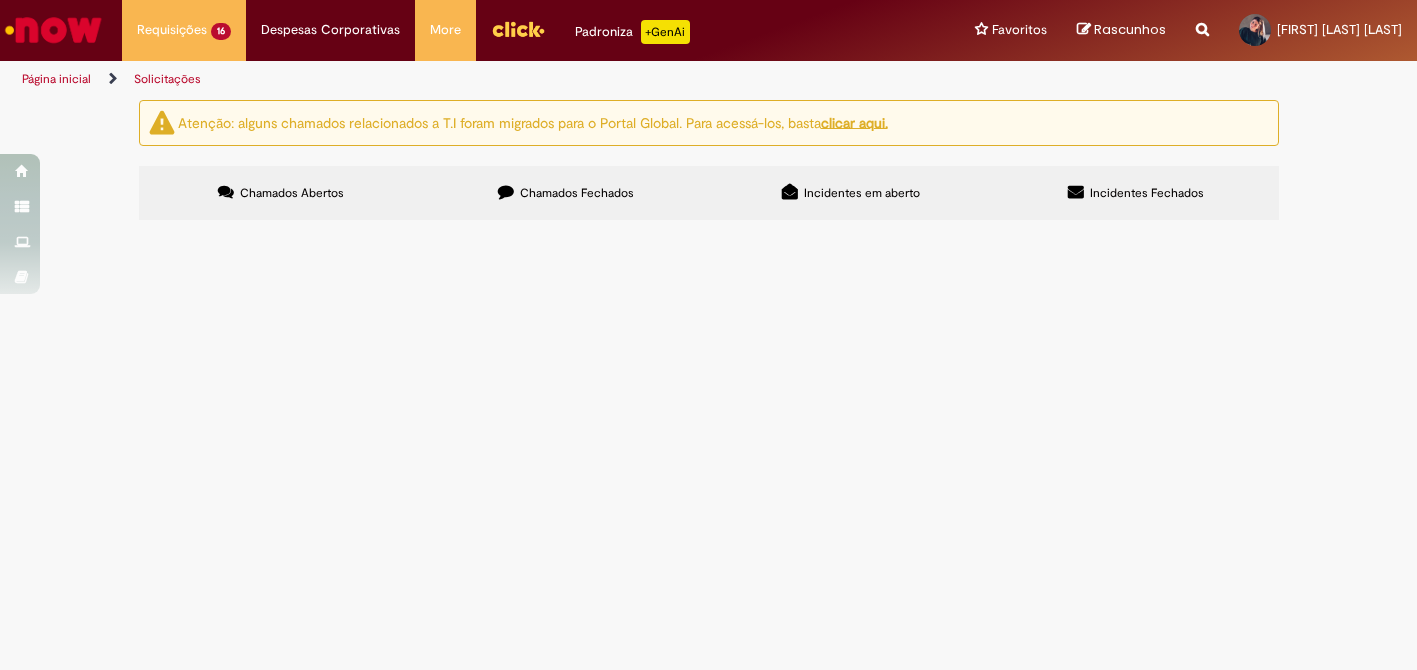 scroll, scrollTop: 151, scrollLeft: 0, axis: vertical 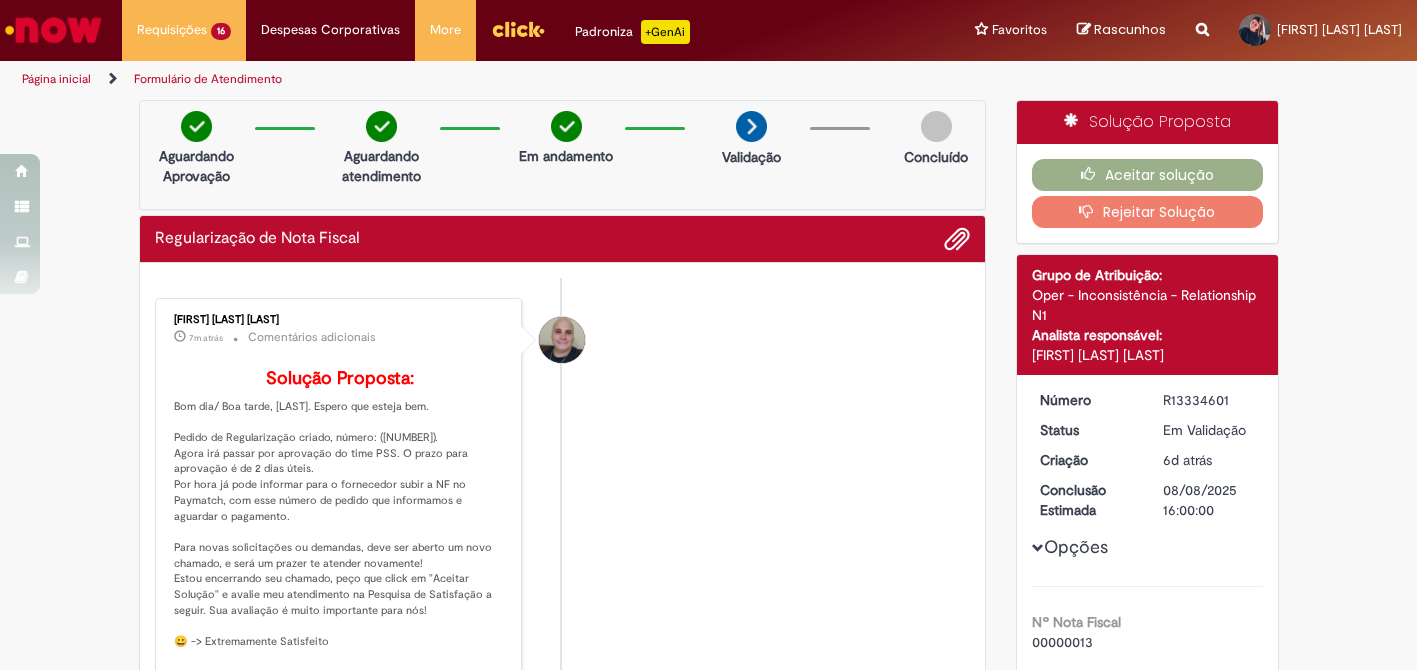 click on "Bom dia/ Boa tarde, [PERSON]. Espero que esteja bem.
Pedido de Regularização criado, número: ([PHONE]).
Agora irá passar por aprovação do time PSS. O prazo para aprovação é de 2 dias úteis.
Por hora já pode informar para o fornecedor subir a NF no Paymatch, com esse número de pedido que informamos e aguardar o pagamento.
Para novas solicitações ou demandas, deve ser aberto um novo chamado, e será um prazer te atender novamente!
Estou encerrando seu chamado, peço que click em "Aceitar Solução" e avalie meu atendimento na Pesquisa de Satisfação a seguir. Sua avaliação é muito importante para nós!
😀 -> Extremamente Satisfeito
Muito Obrigada!" at bounding box center [339, 505] 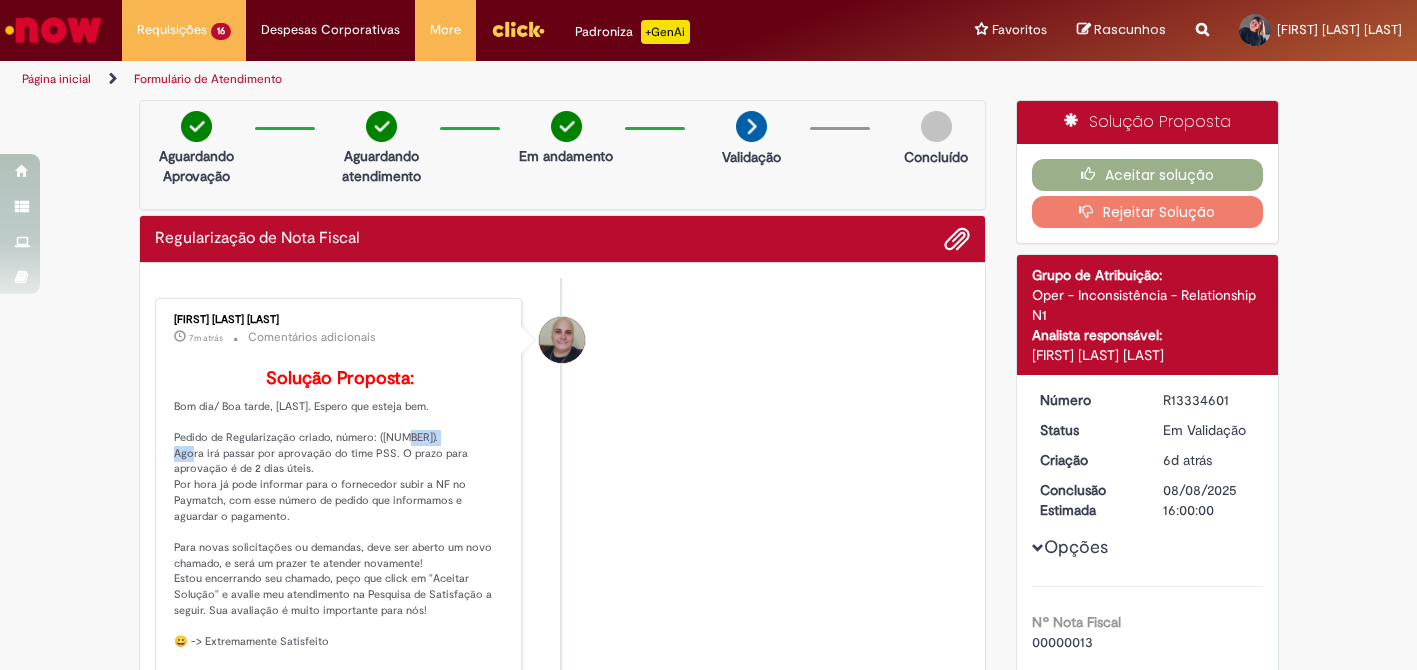 drag, startPoint x: 380, startPoint y: 468, endPoint x: 439, endPoint y: 470, distance: 59.03389 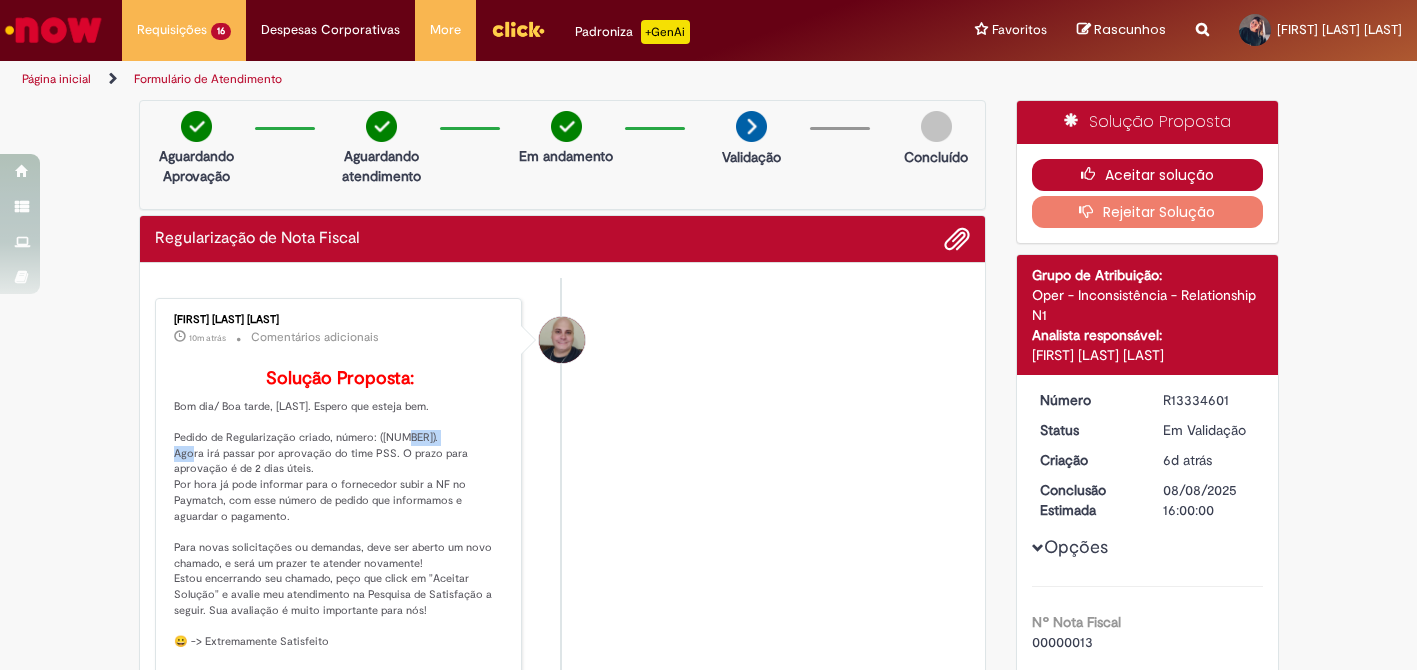 click on "Aceitar solução" at bounding box center (1147, 175) 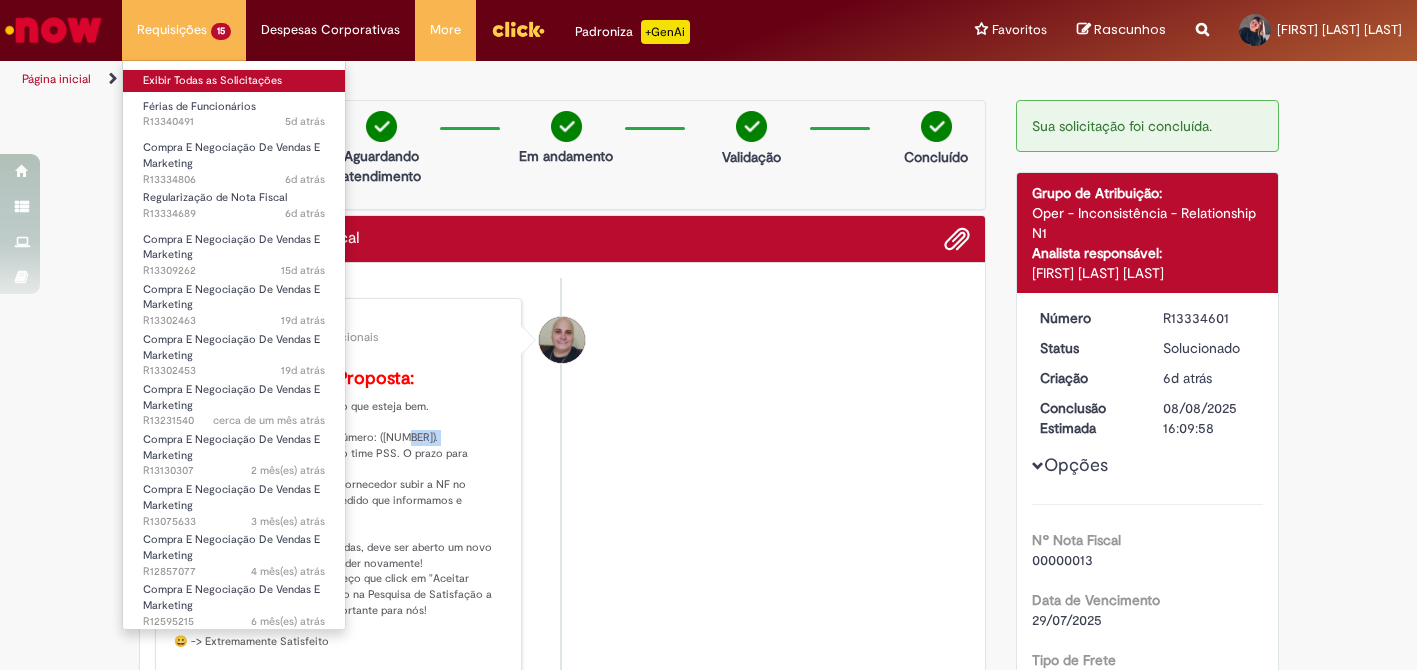 click on "Exibir Todas as Solicitações" at bounding box center [234, 81] 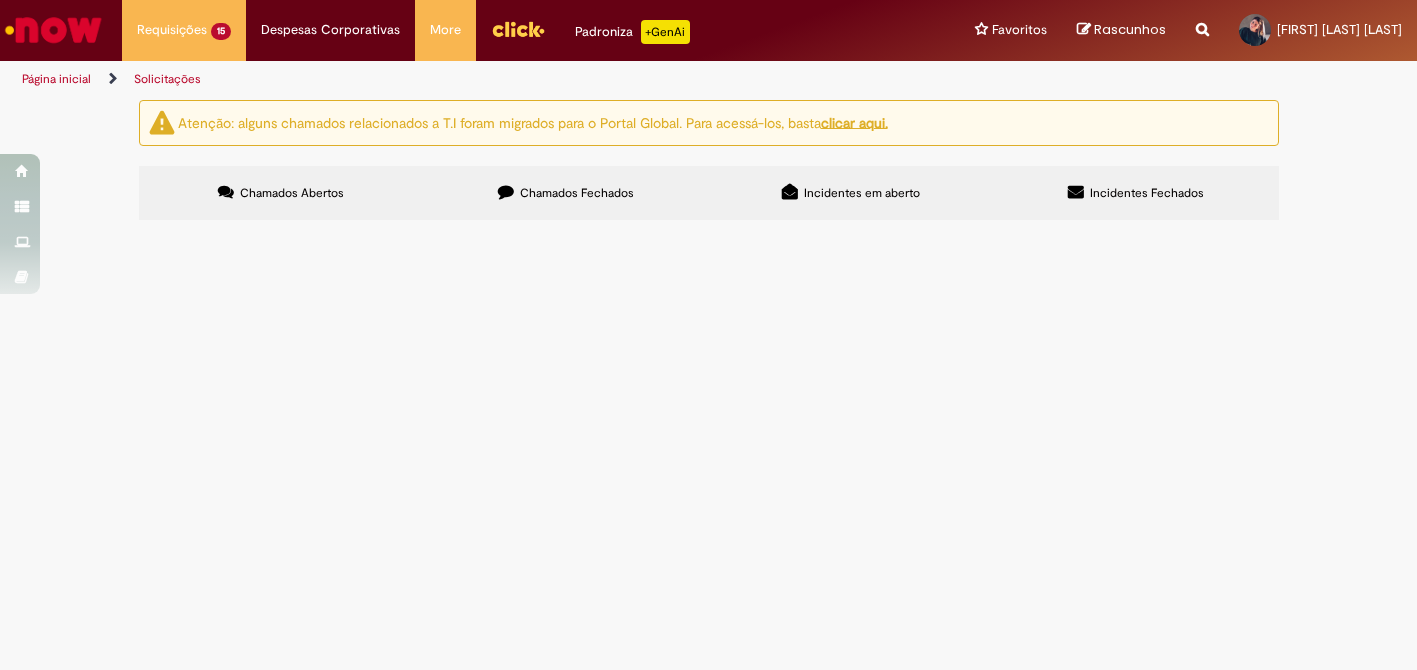 scroll, scrollTop: 78, scrollLeft: 0, axis: vertical 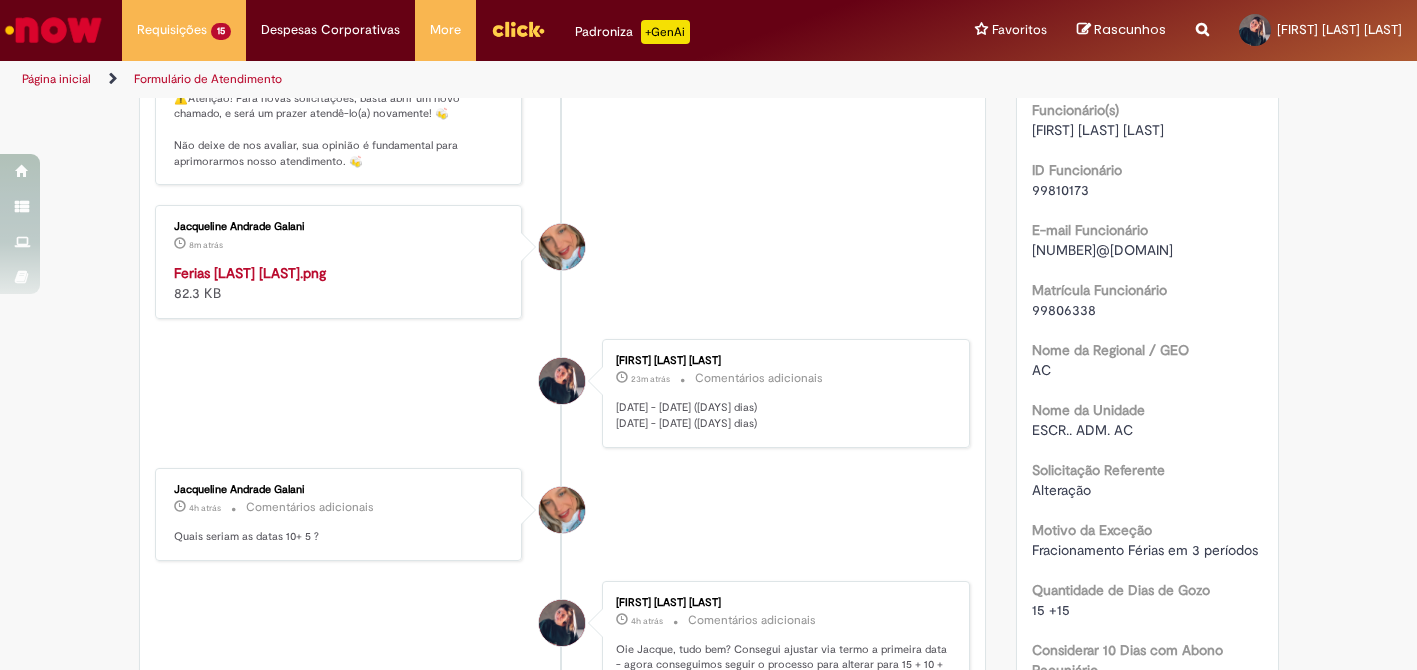 click at bounding box center (340, 263) 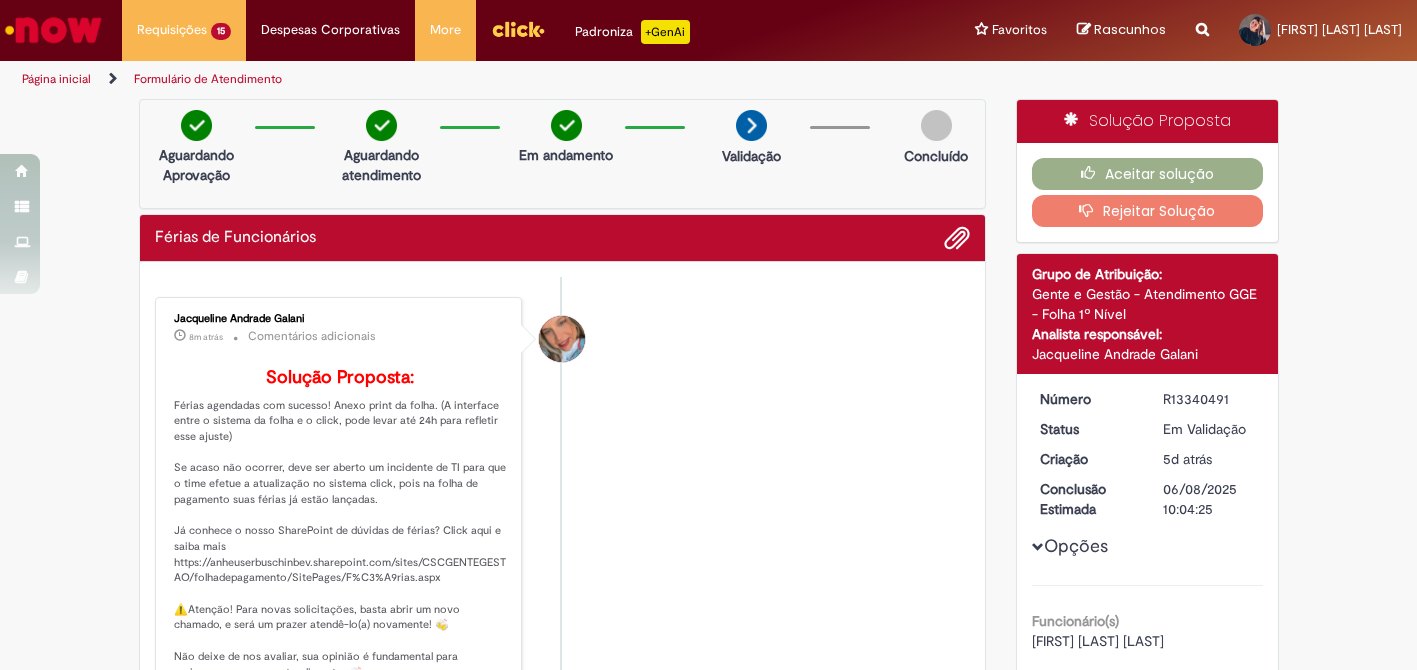 scroll, scrollTop: 0, scrollLeft: 0, axis: both 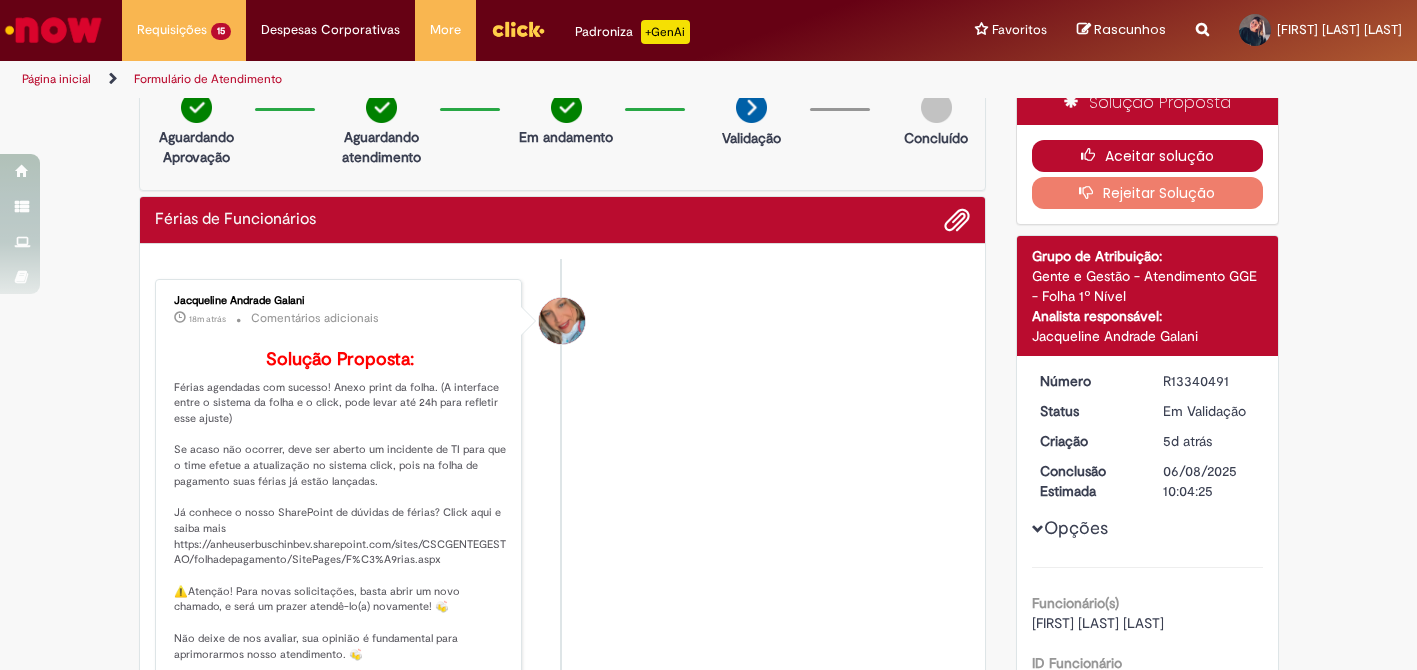 click on "Aceitar solução" at bounding box center [1147, 156] 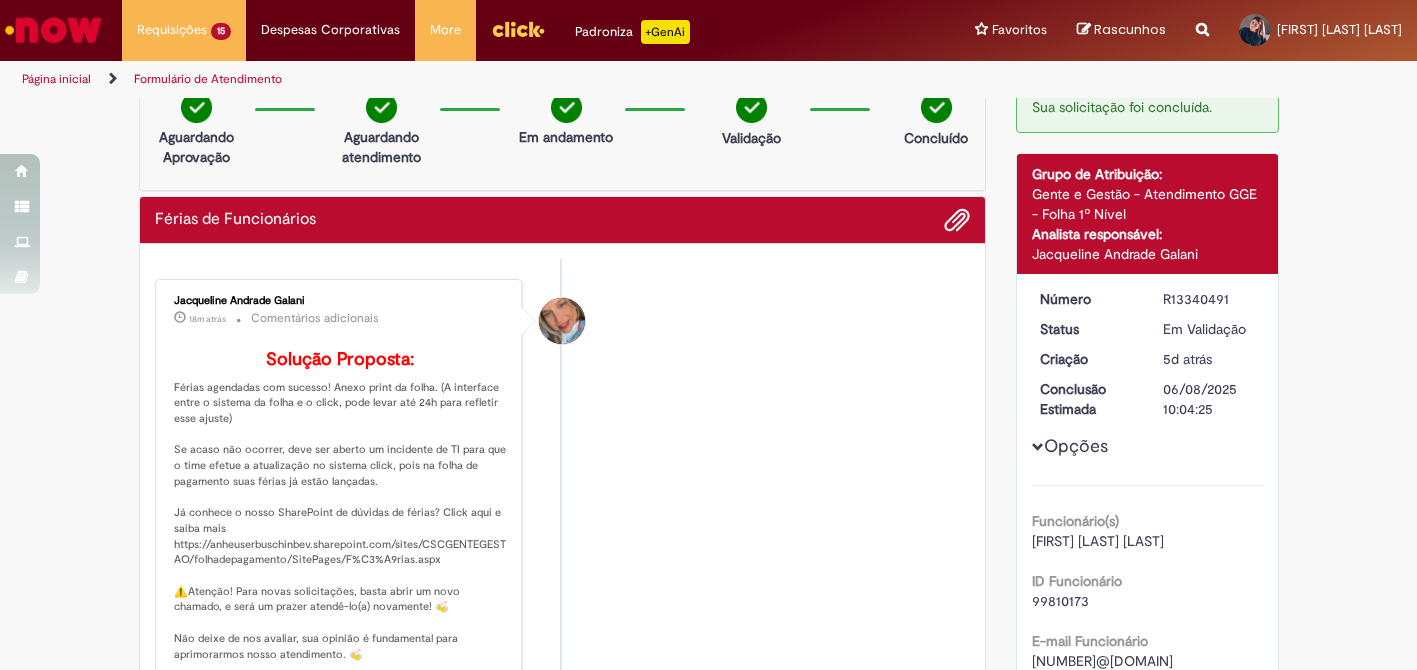 scroll, scrollTop: 0, scrollLeft: 0, axis: both 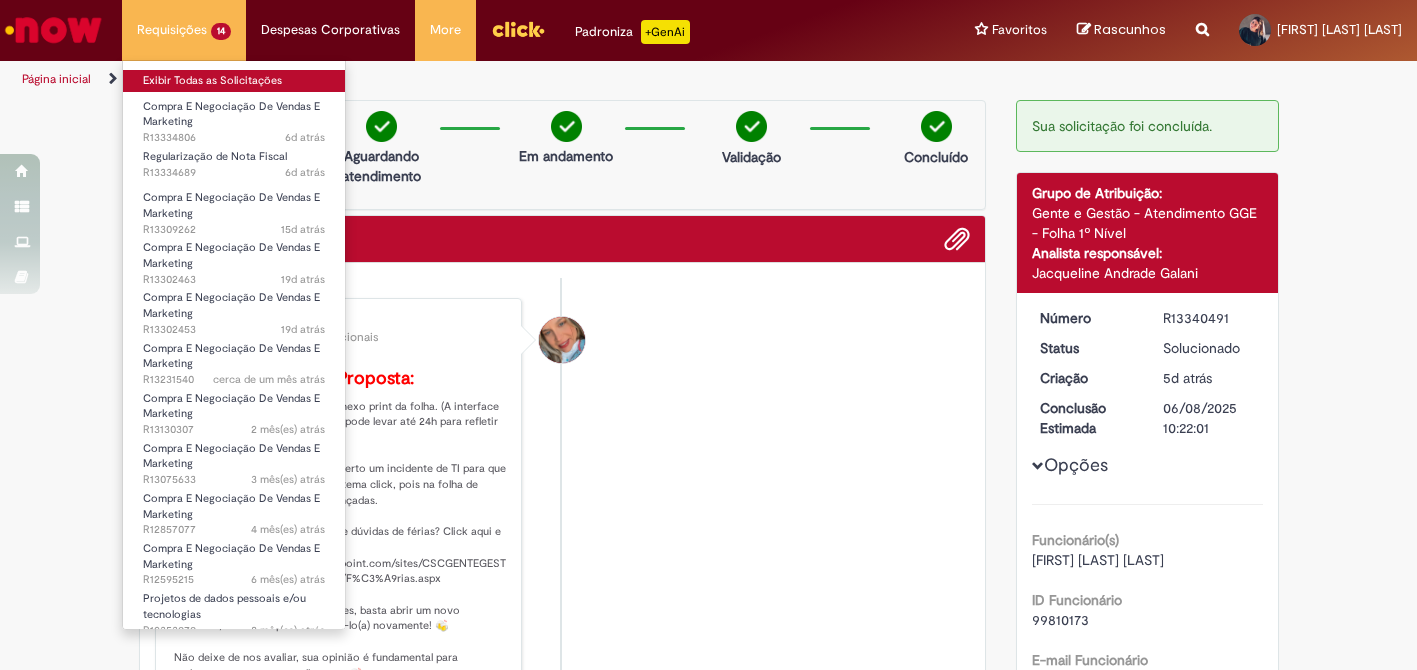 click on "Exibir Todas as Solicitações" at bounding box center (234, 81) 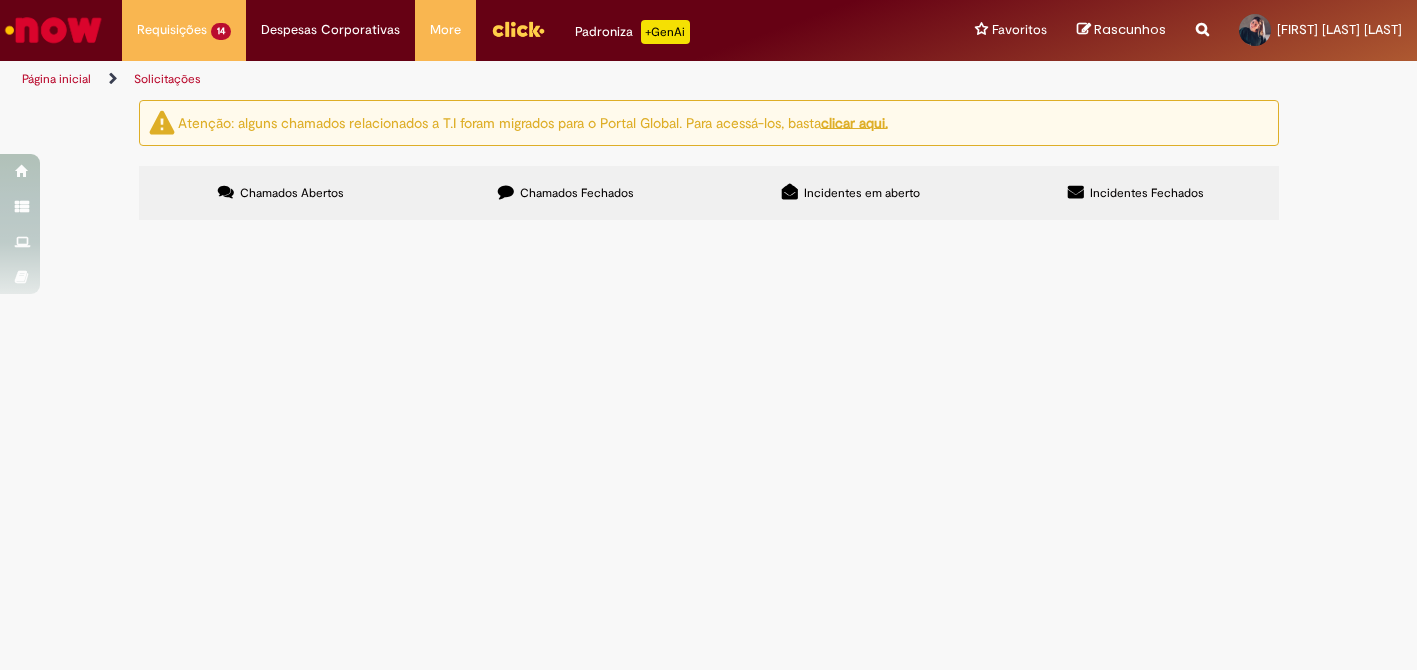 click on "Produção OOH Digitais Mundial20" at bounding box center (0, 0) 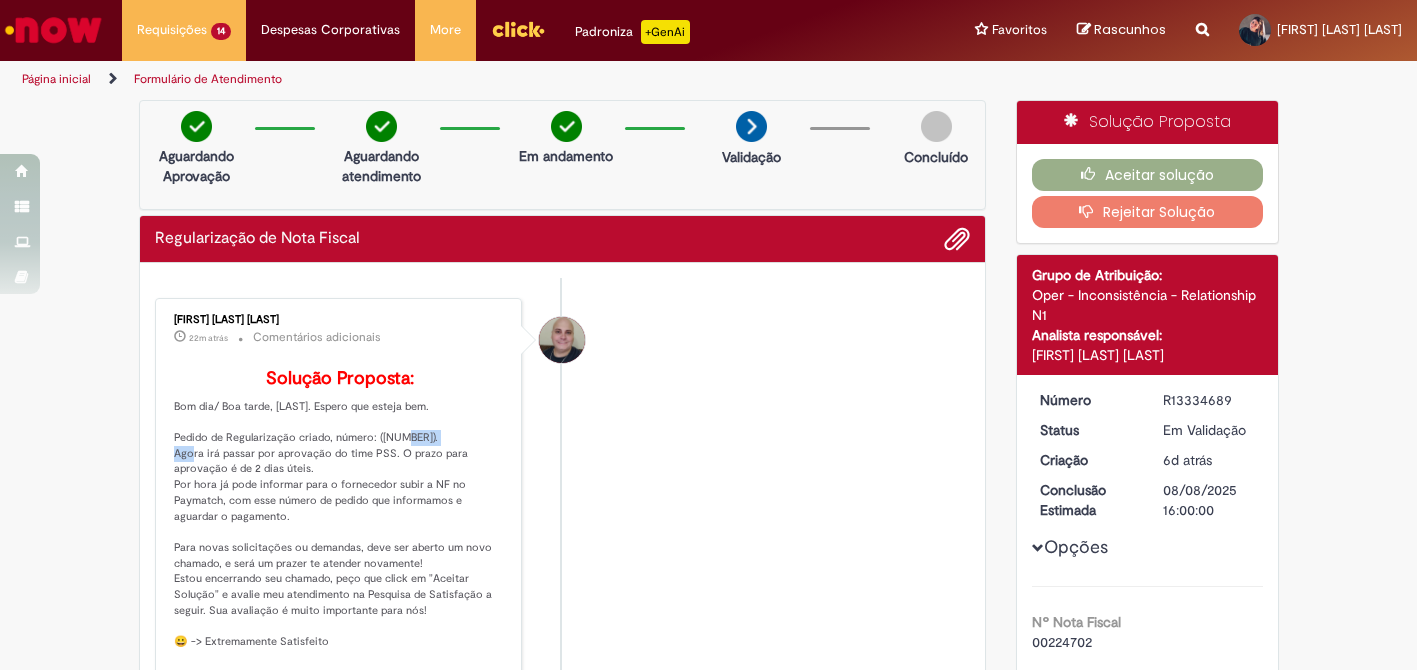 drag, startPoint x: 379, startPoint y: 467, endPoint x: 438, endPoint y: 468, distance: 59.008472 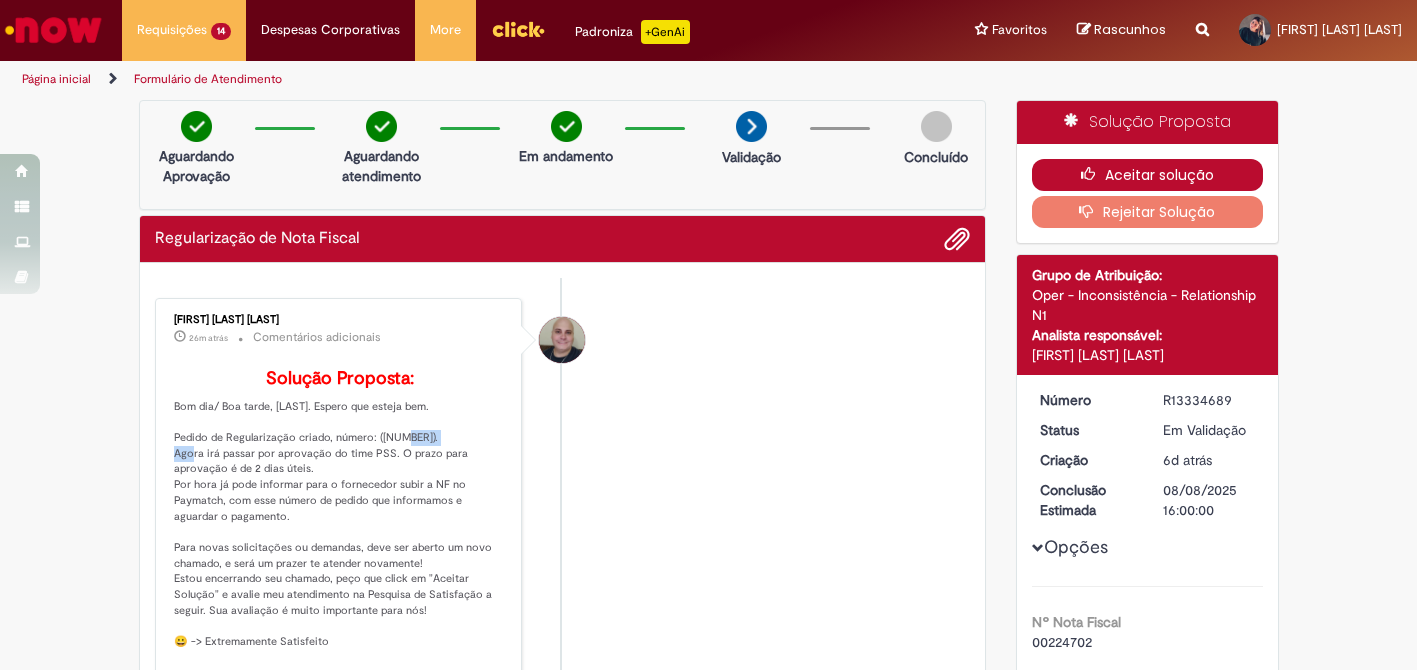 click on "Aceitar solução" at bounding box center (1147, 175) 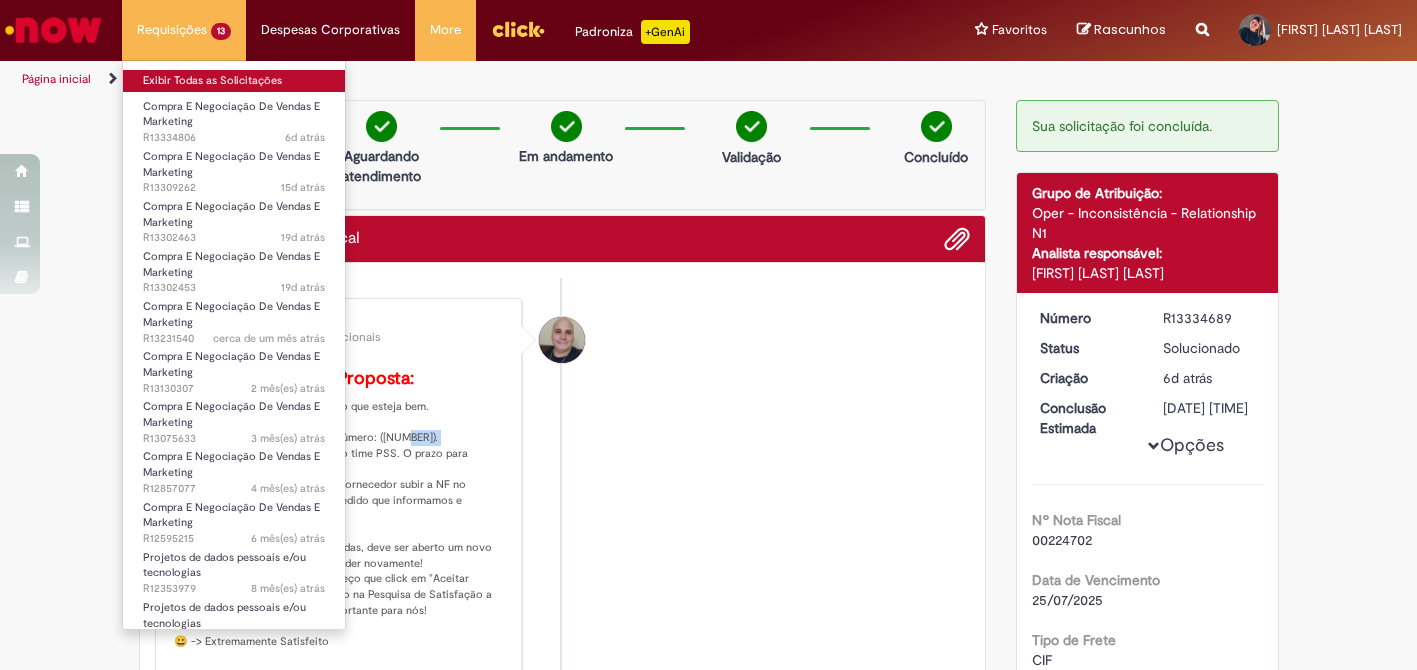 click on "Exibir Todas as Solicitações" at bounding box center (234, 81) 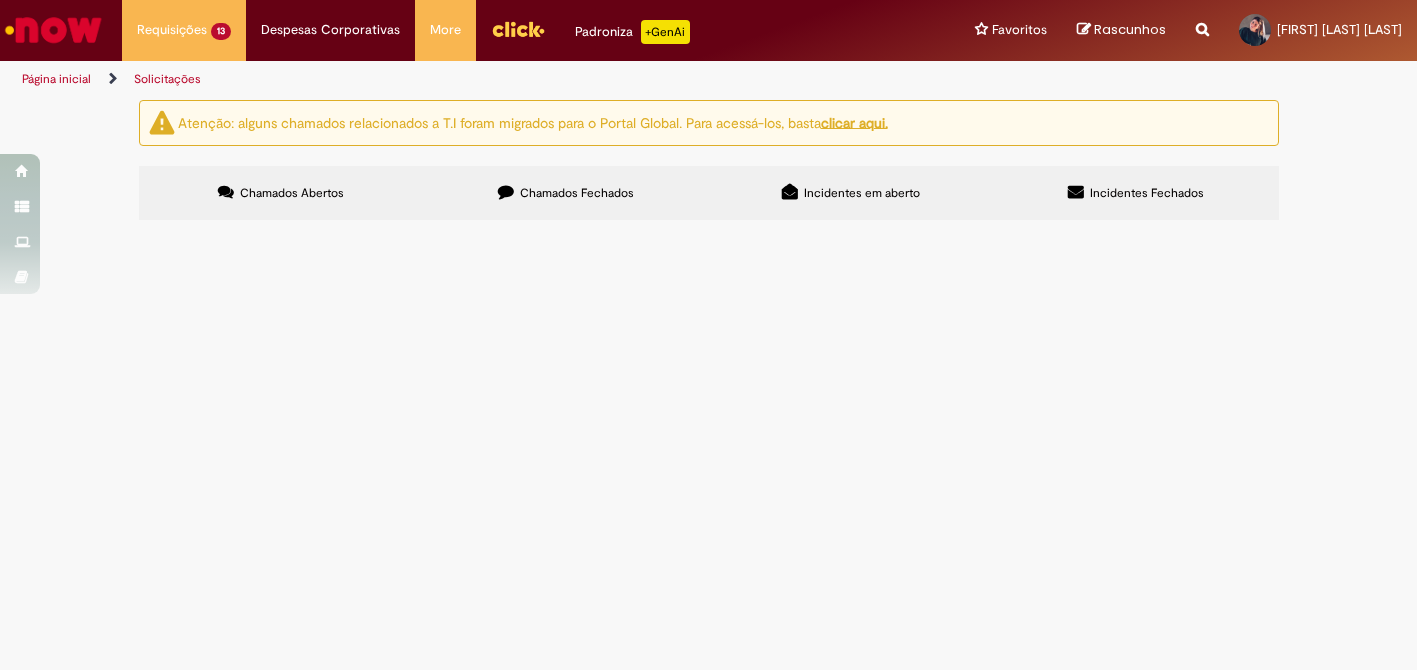 drag, startPoint x: 165, startPoint y: 351, endPoint x: 226, endPoint y: 352, distance: 61.008198 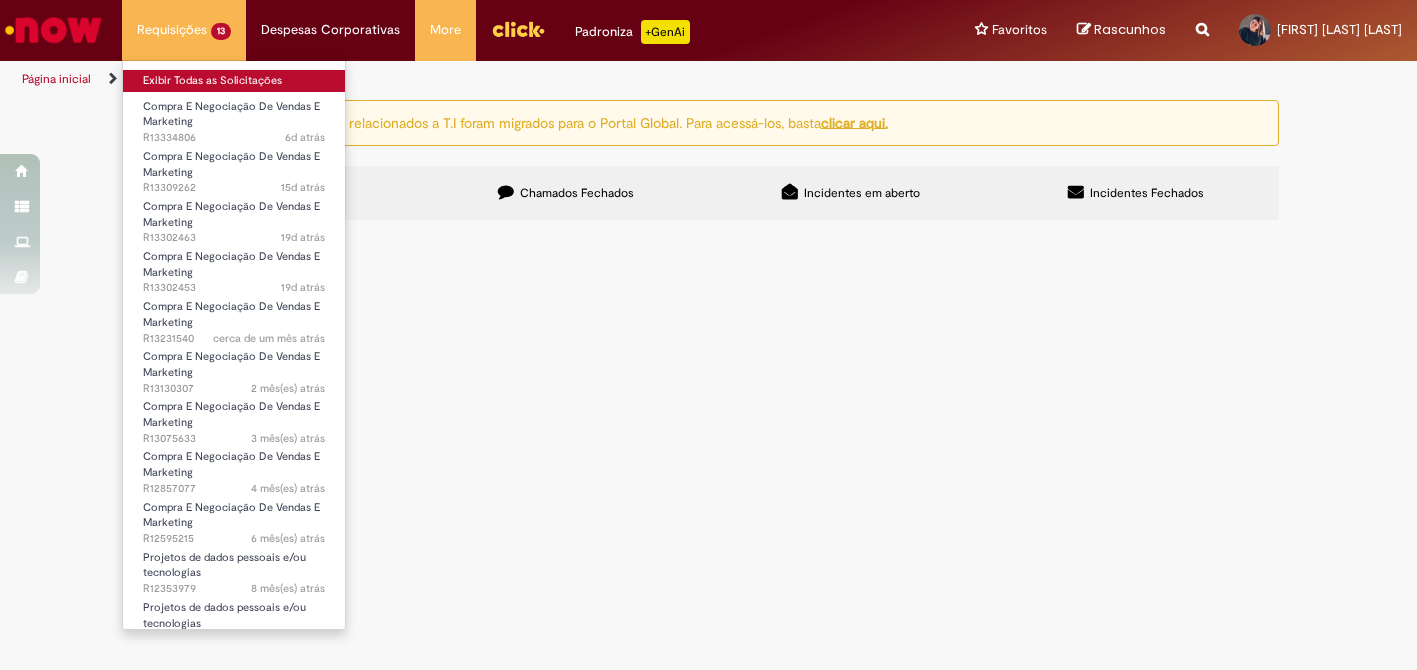 click on "Exibir Todas as Solicitações" at bounding box center (234, 81) 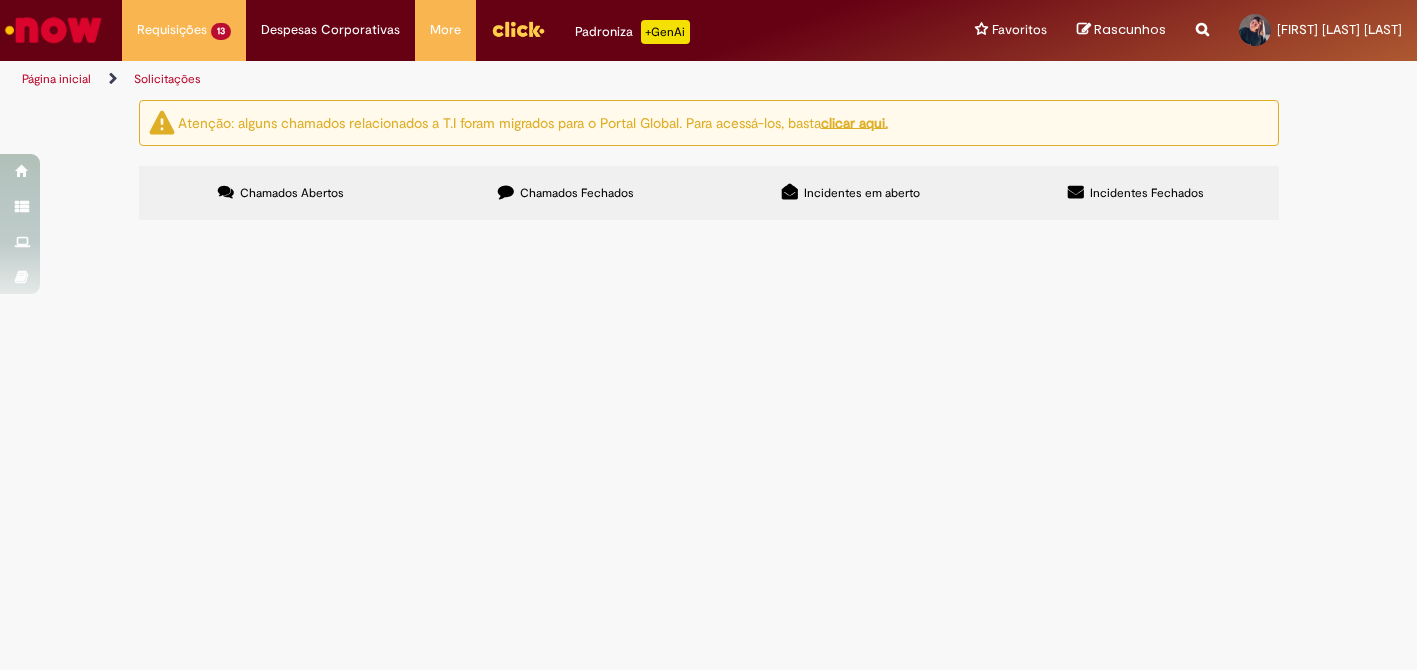 click at bounding box center [53, 30] 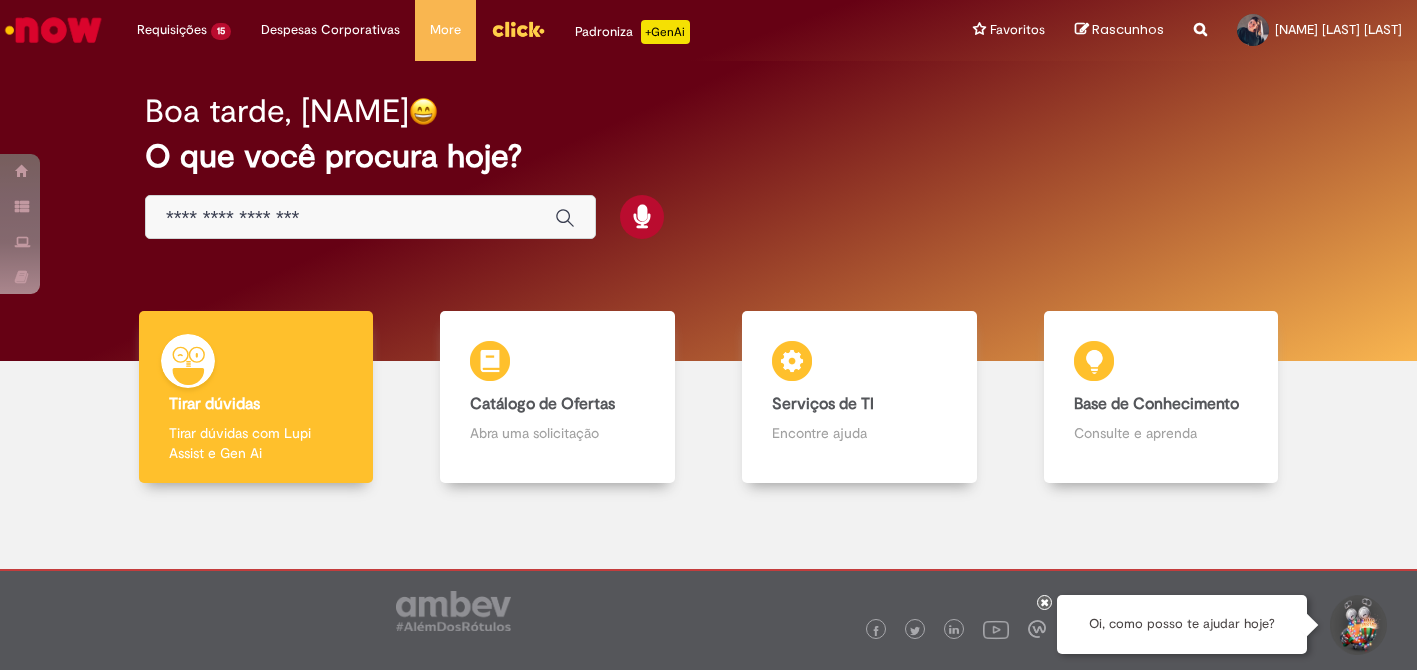 scroll, scrollTop: 0, scrollLeft: 0, axis: both 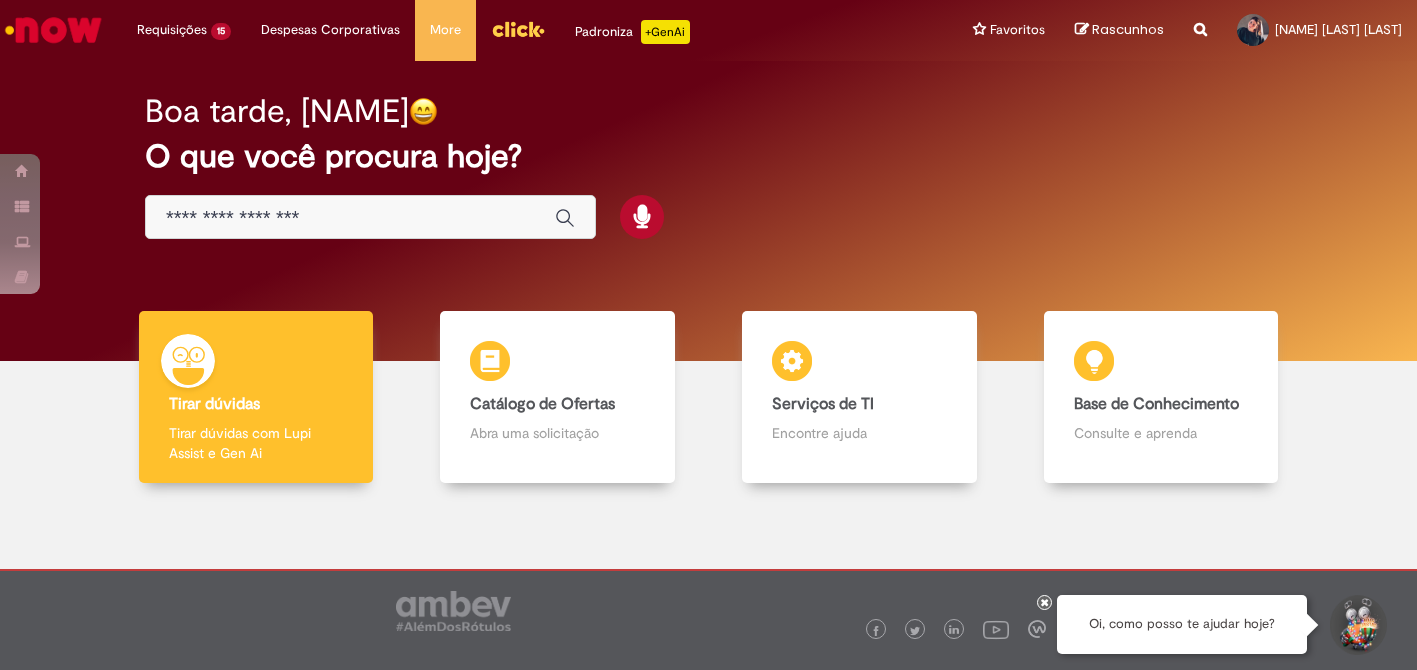 click at bounding box center (518, 29) 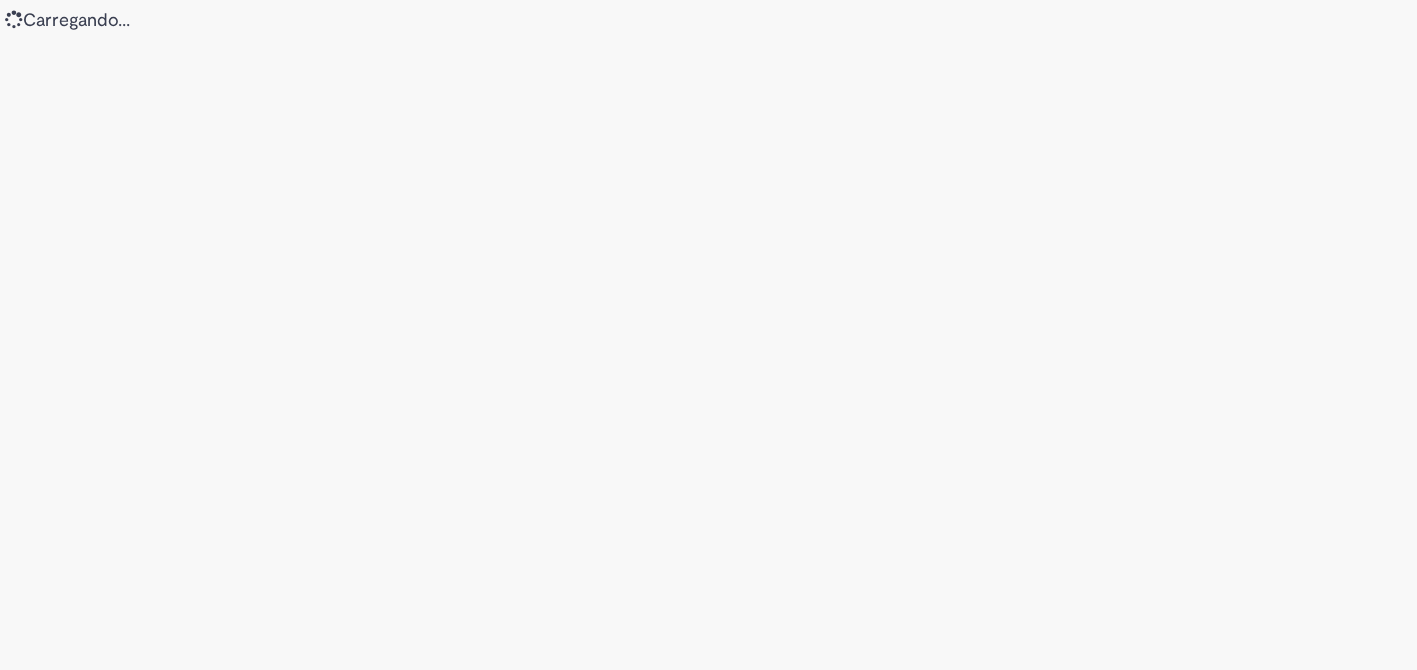 scroll, scrollTop: 0, scrollLeft: 0, axis: both 